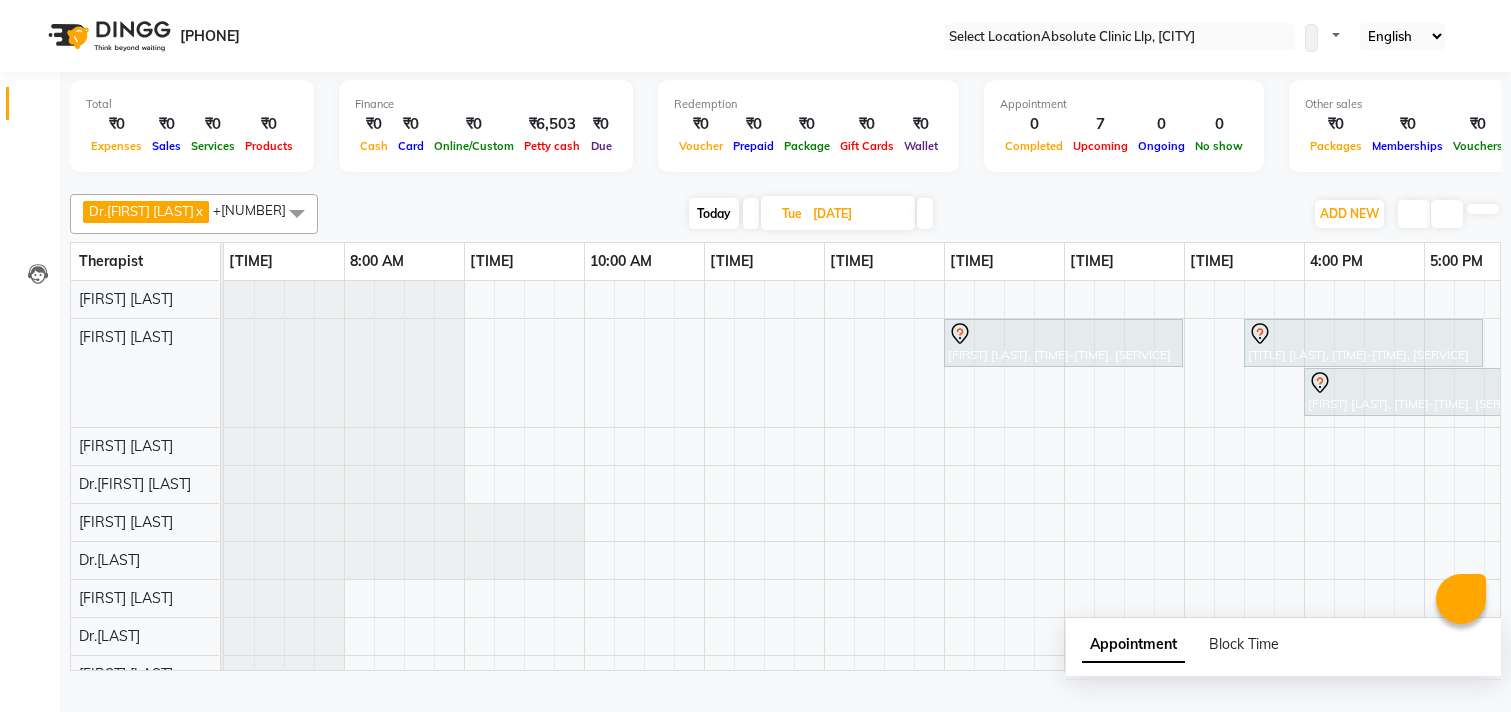 scroll, scrollTop: 0, scrollLeft: 0, axis: both 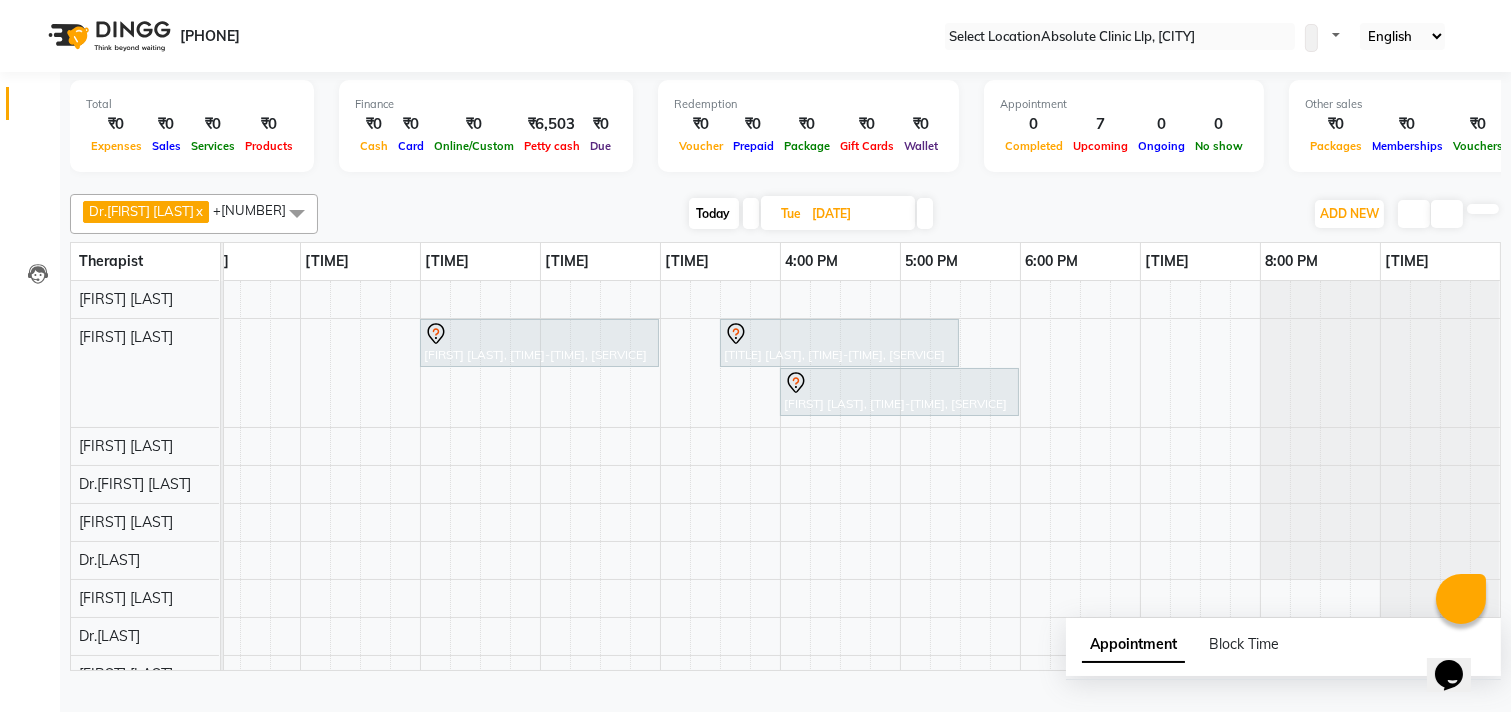click at bounding box center [782, 213] 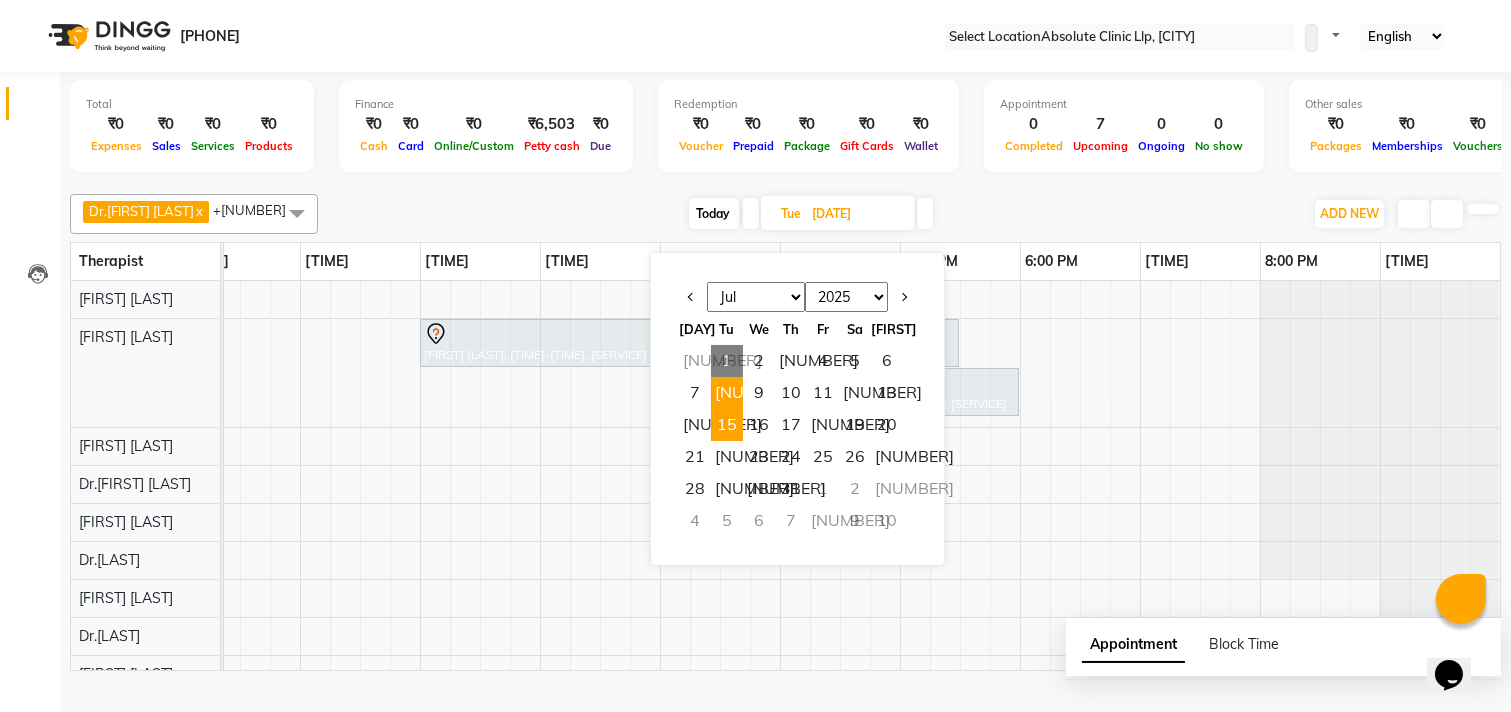 click on "[NUMBER]" at bounding box center (727, 393) 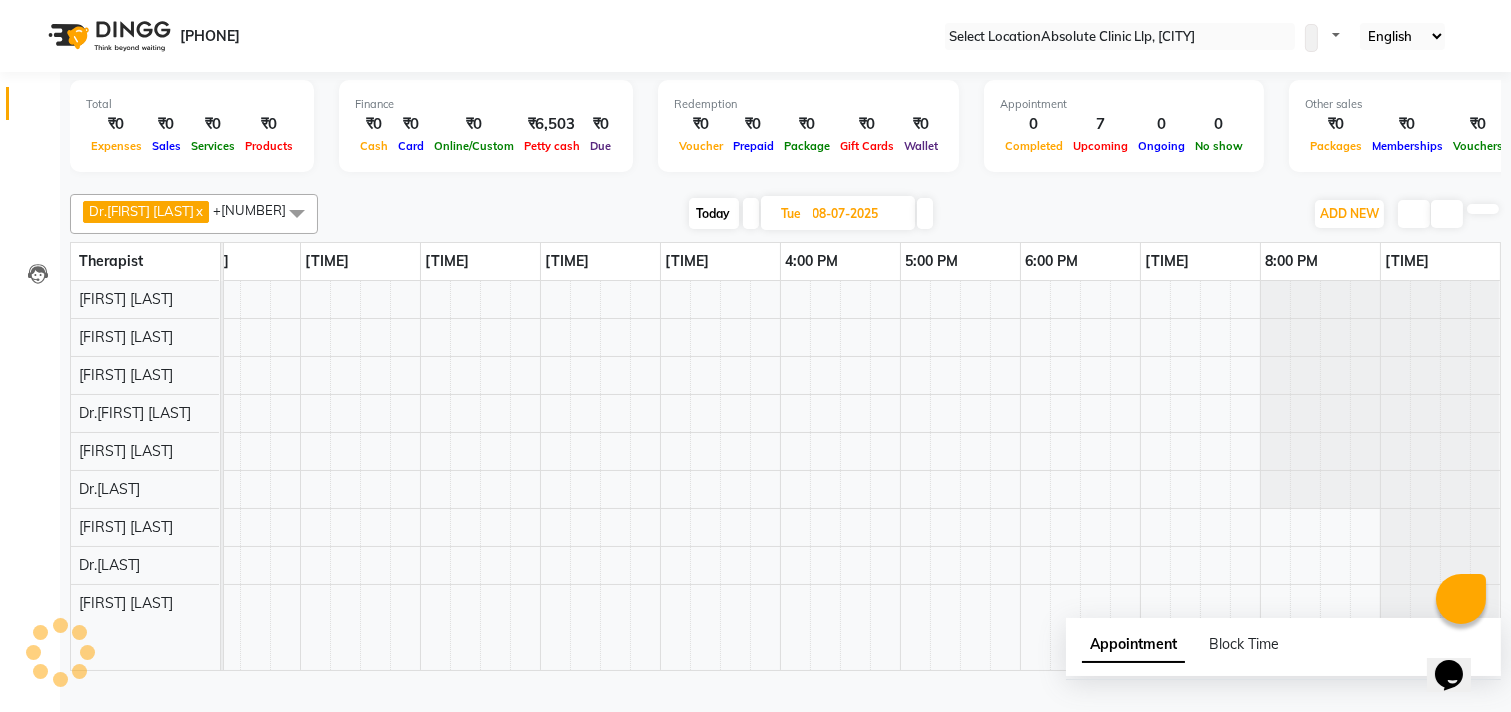 scroll, scrollTop: 0, scrollLeft: 524, axis: horizontal 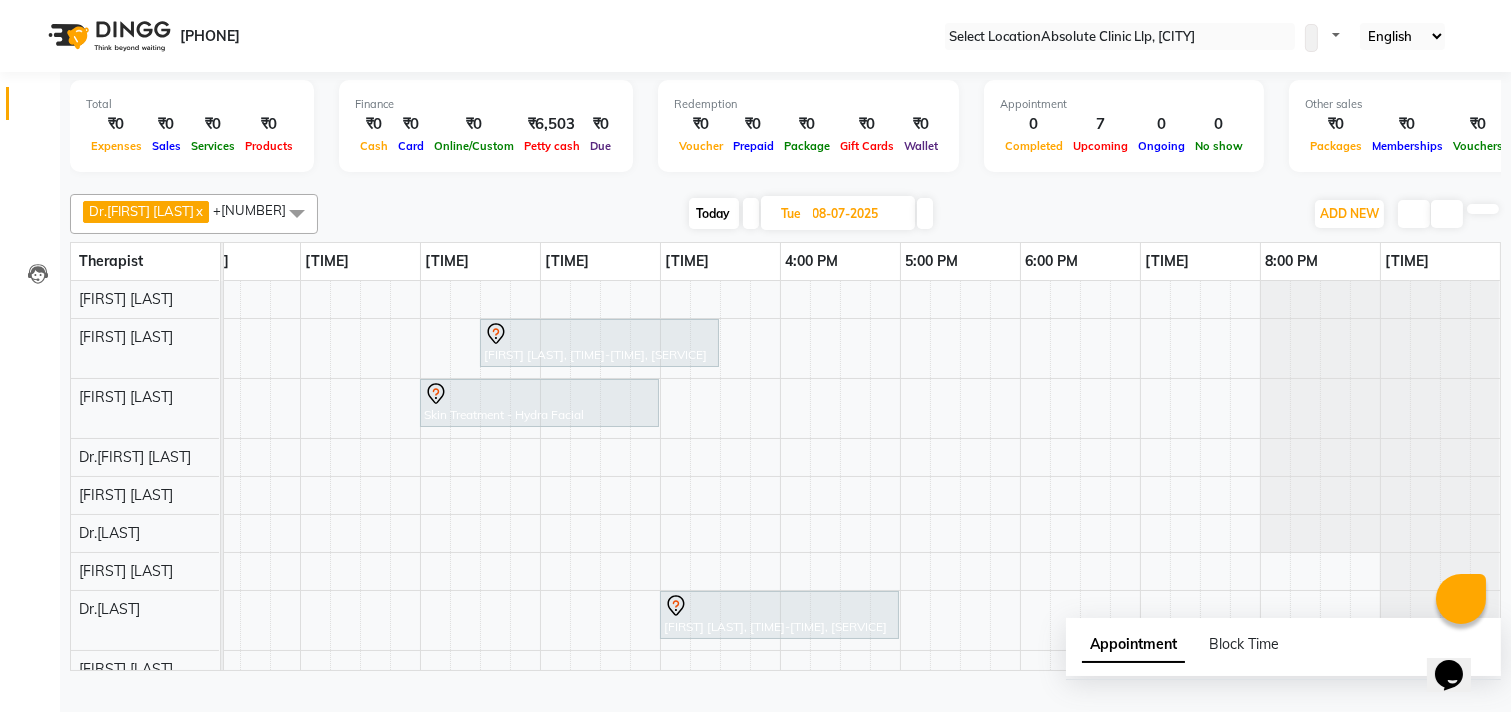 click on "[FIRST] [LAST], [TIME]-[TIME], [SERVICE]             [FIRST] [LAST], [TIME]-[TIME], [SERVICE]             [FIRST] [LAST], [TIME]-[TIME], [SERVICE]" at bounding box center [600, 484] 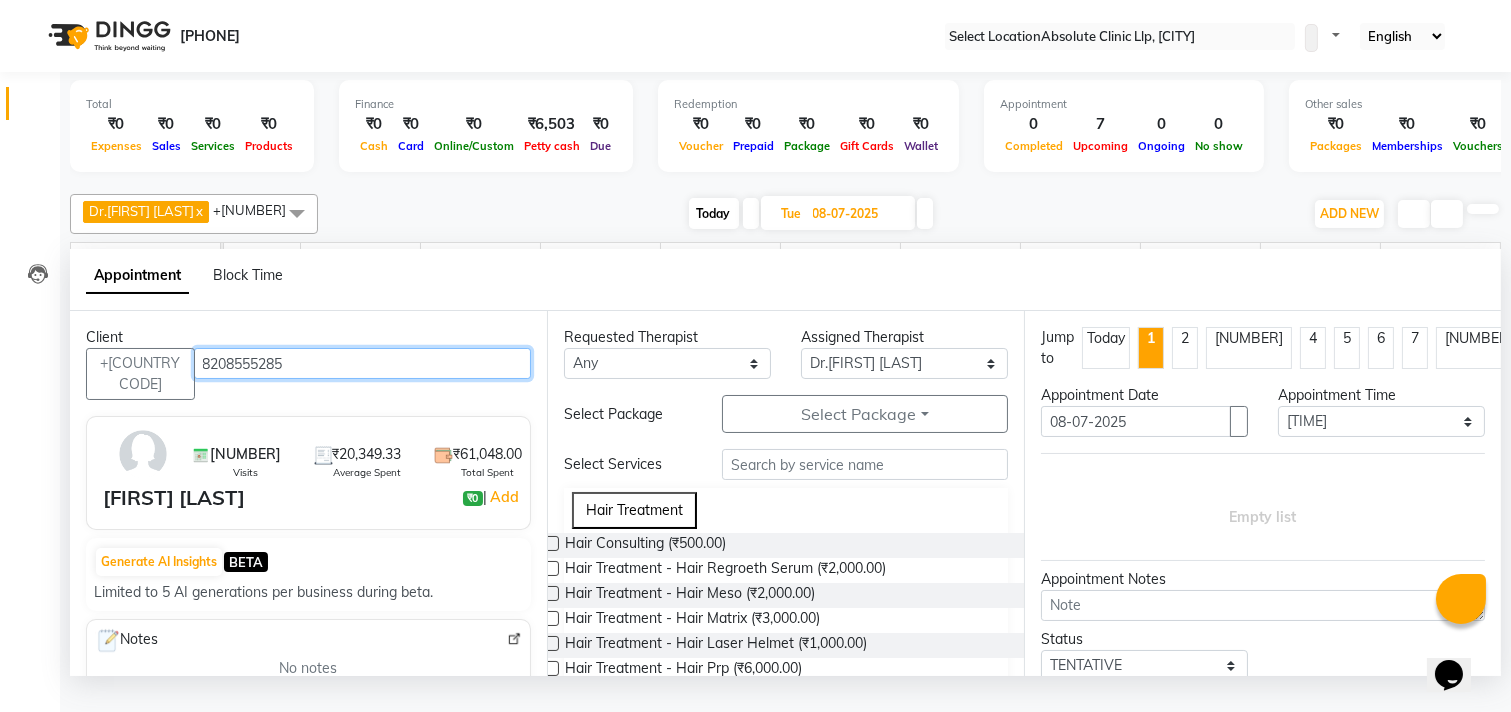 type on "8208555285" 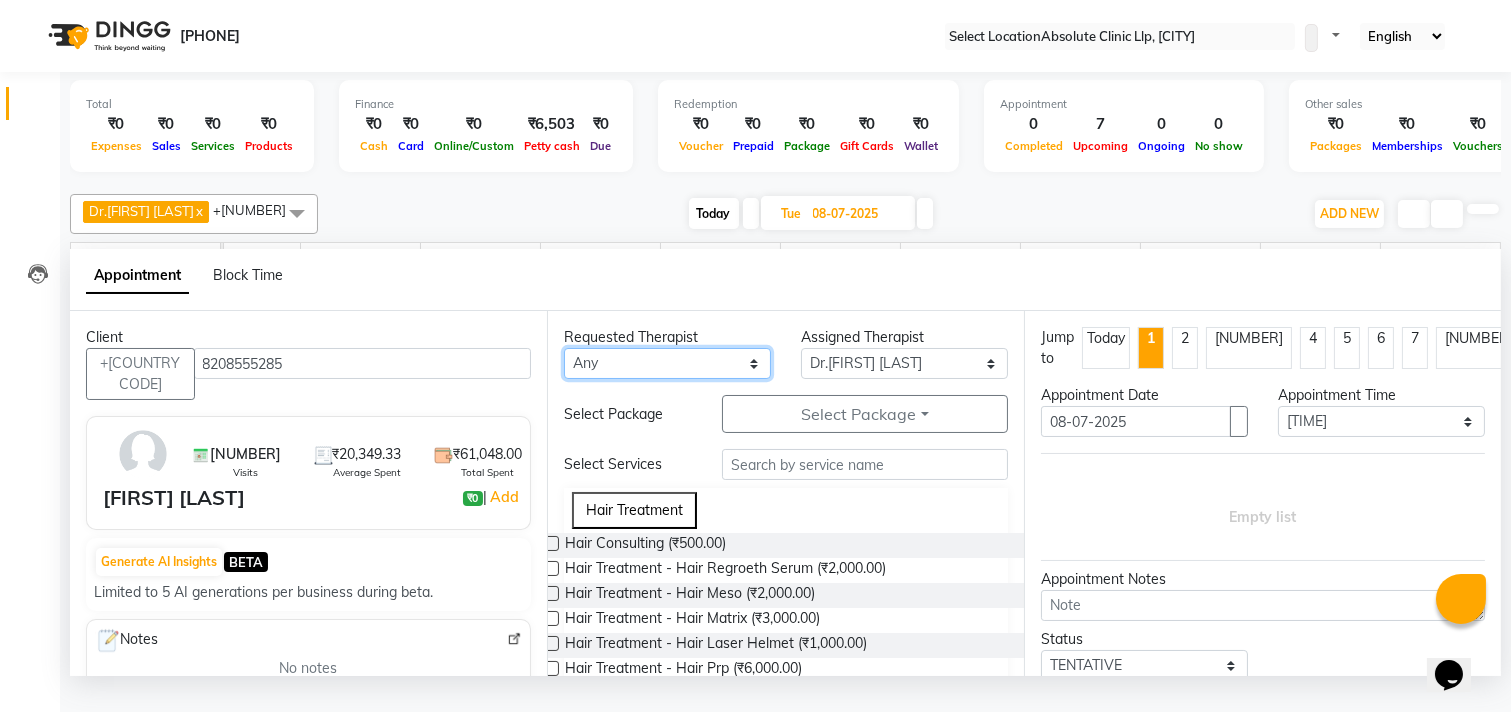 click on "Any [FIRST] [LAST]	 Dr.[LAST] [LAST] Dr.[LAST] [LAST] [FIRST] [LAST] [FIRST] [LAST] [FIRST] [LAST] [FIRST] [LAST] More [FIRST] [LAST]	 [FIRST] [LAST]	 [FIRST] [LAST]	 [FIRST] [LAST]" at bounding box center (667, 363) 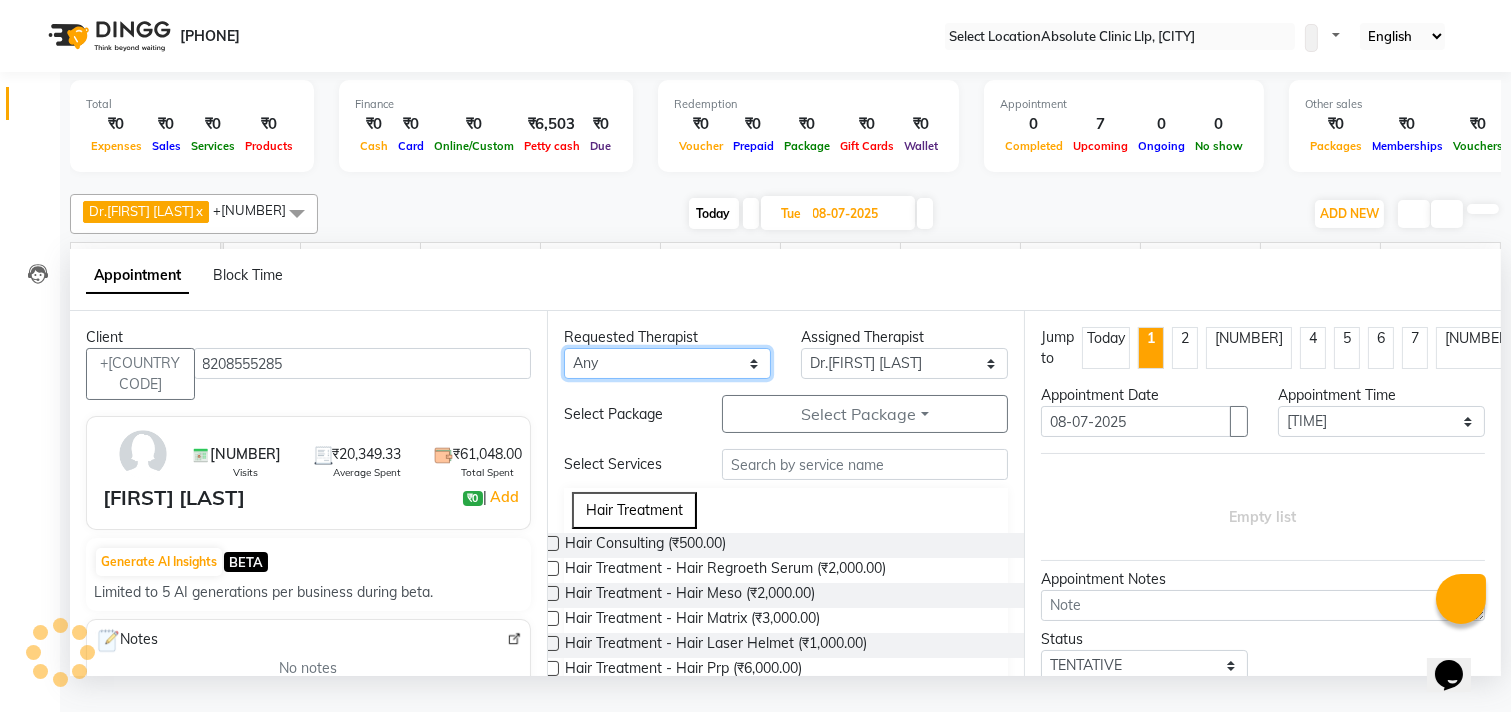 select on "28128" 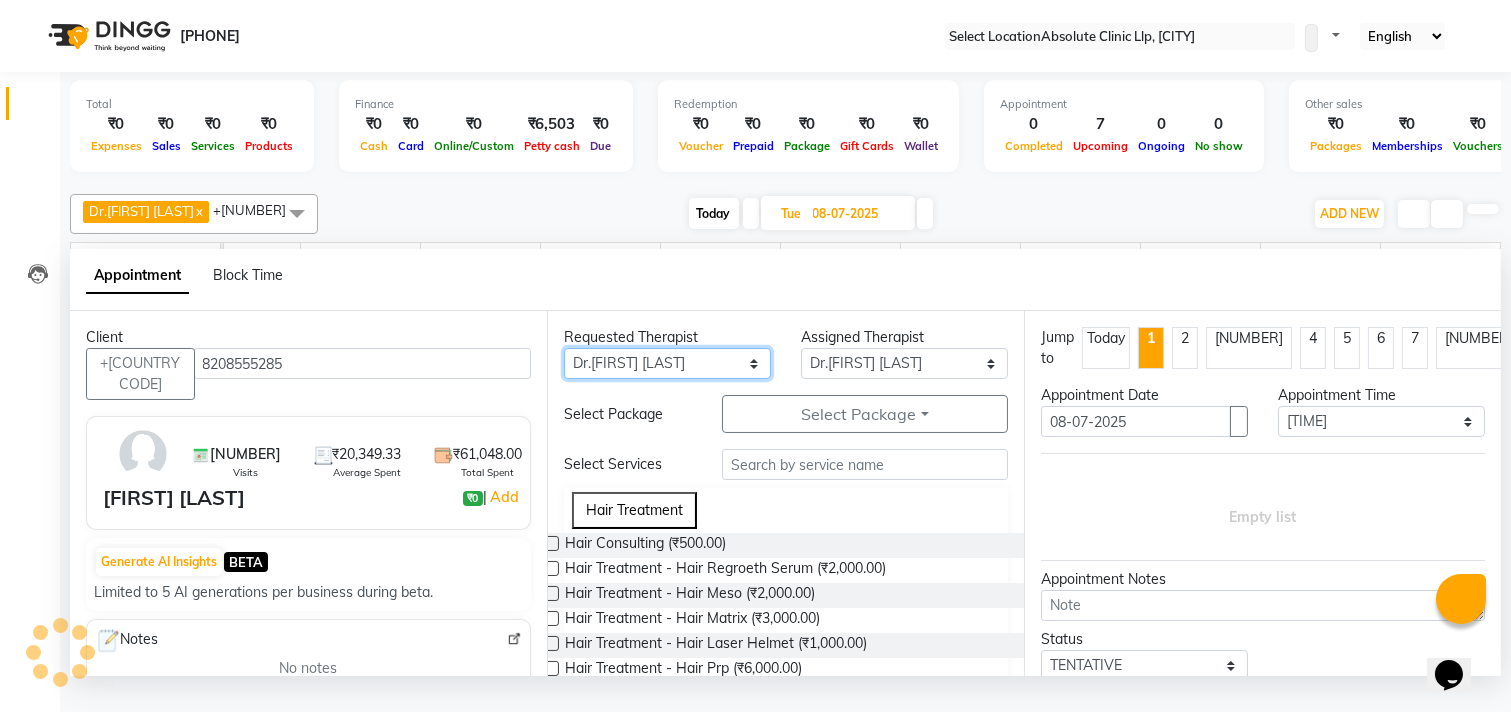 click on "Any [FIRST] [LAST]	 Dr.[LAST] [LAST] Dr.[LAST] [LAST] [FIRST] [LAST] [FIRST] [LAST] [FIRST] [LAST] [FIRST] [LAST] More [FIRST] [LAST]	 [FIRST] [LAST]	 [FIRST] [LAST]	 [FIRST] [LAST]" at bounding box center [667, 363] 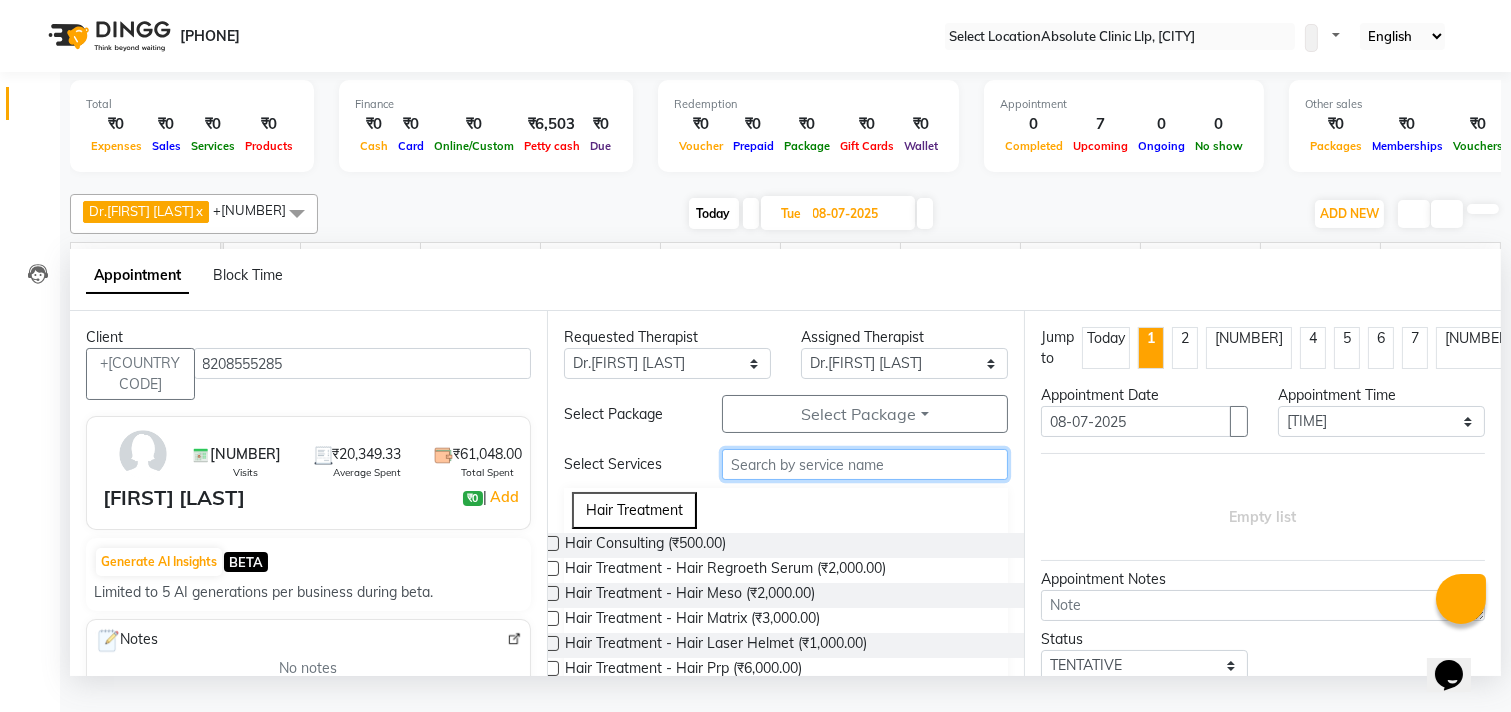 click at bounding box center (865, 464) 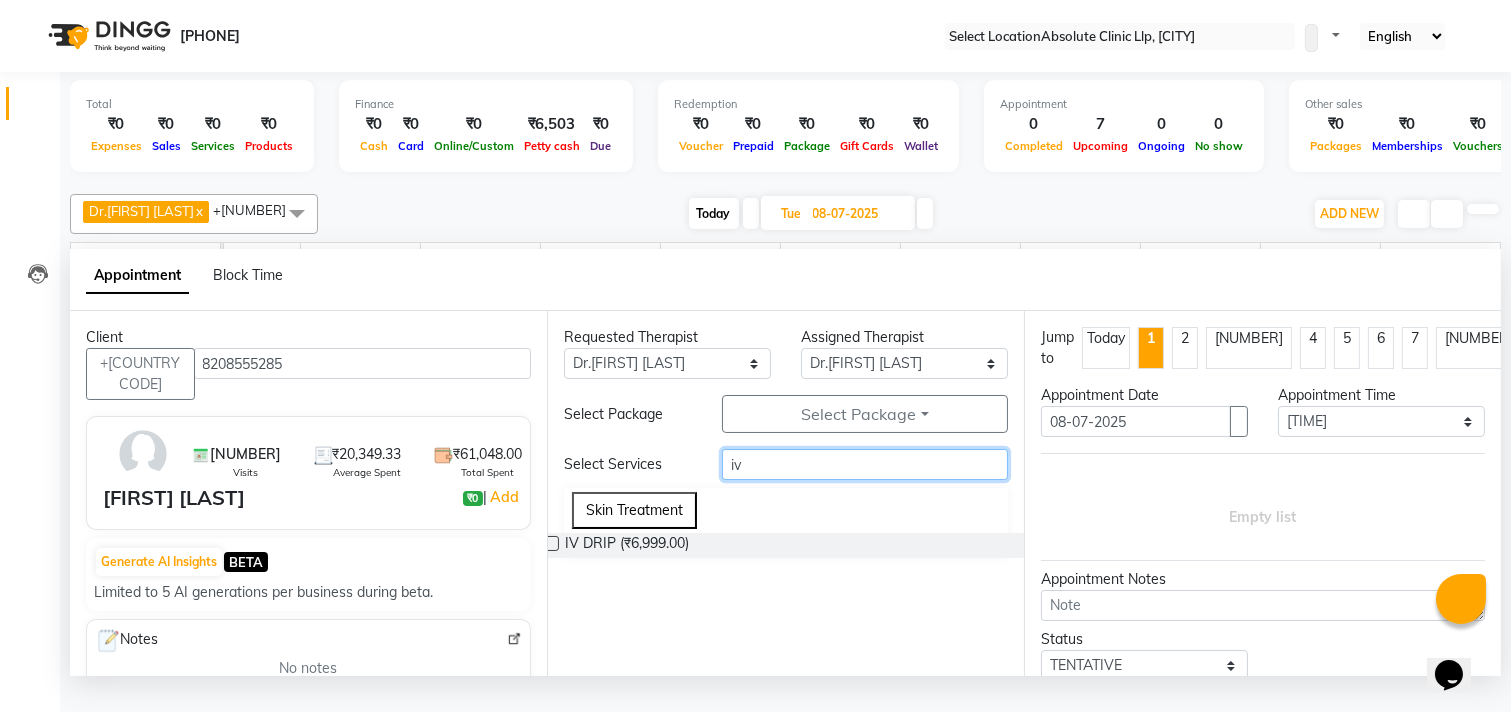 type on "iv" 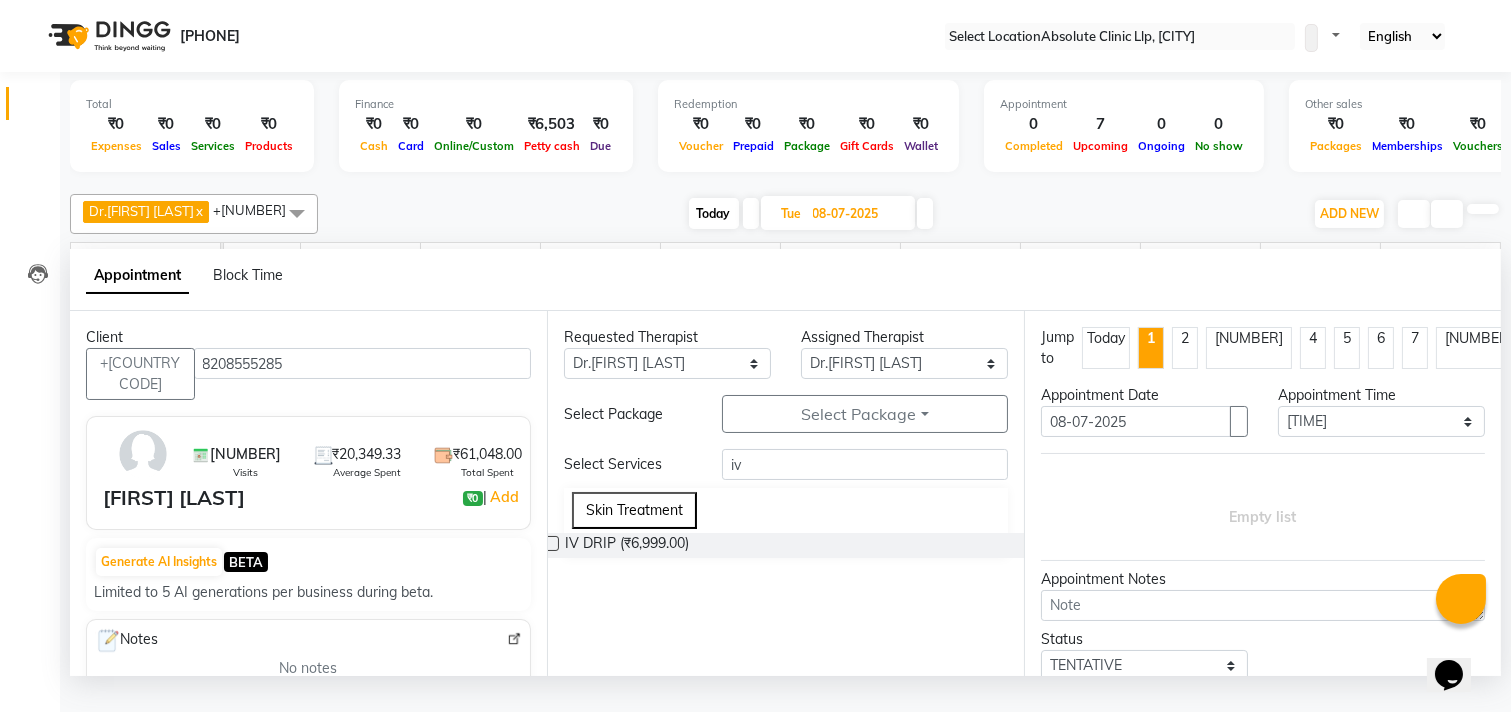 click on "IV DRIP (₹6,999.00)" at bounding box center (786, 545) 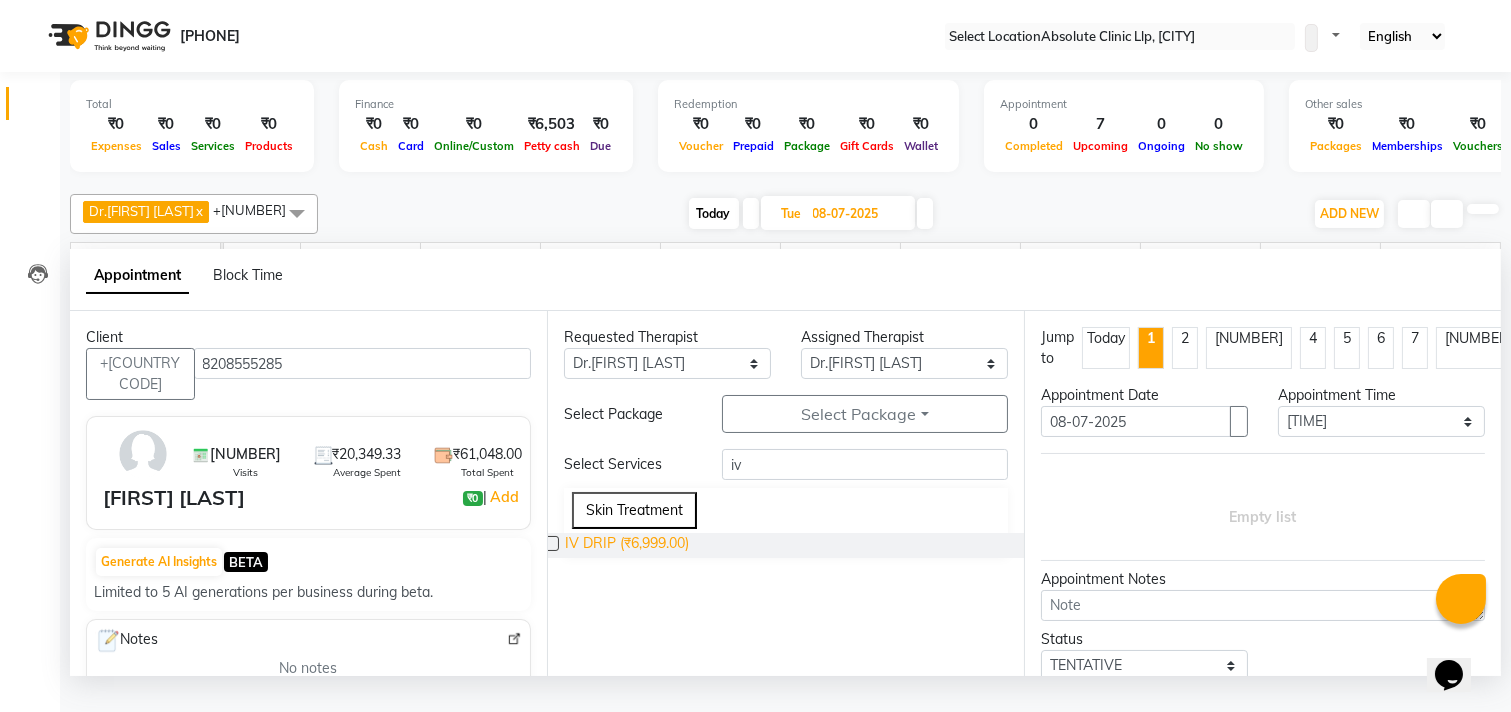 click on "IV DRIP (₹6,999.00)" at bounding box center (627, 545) 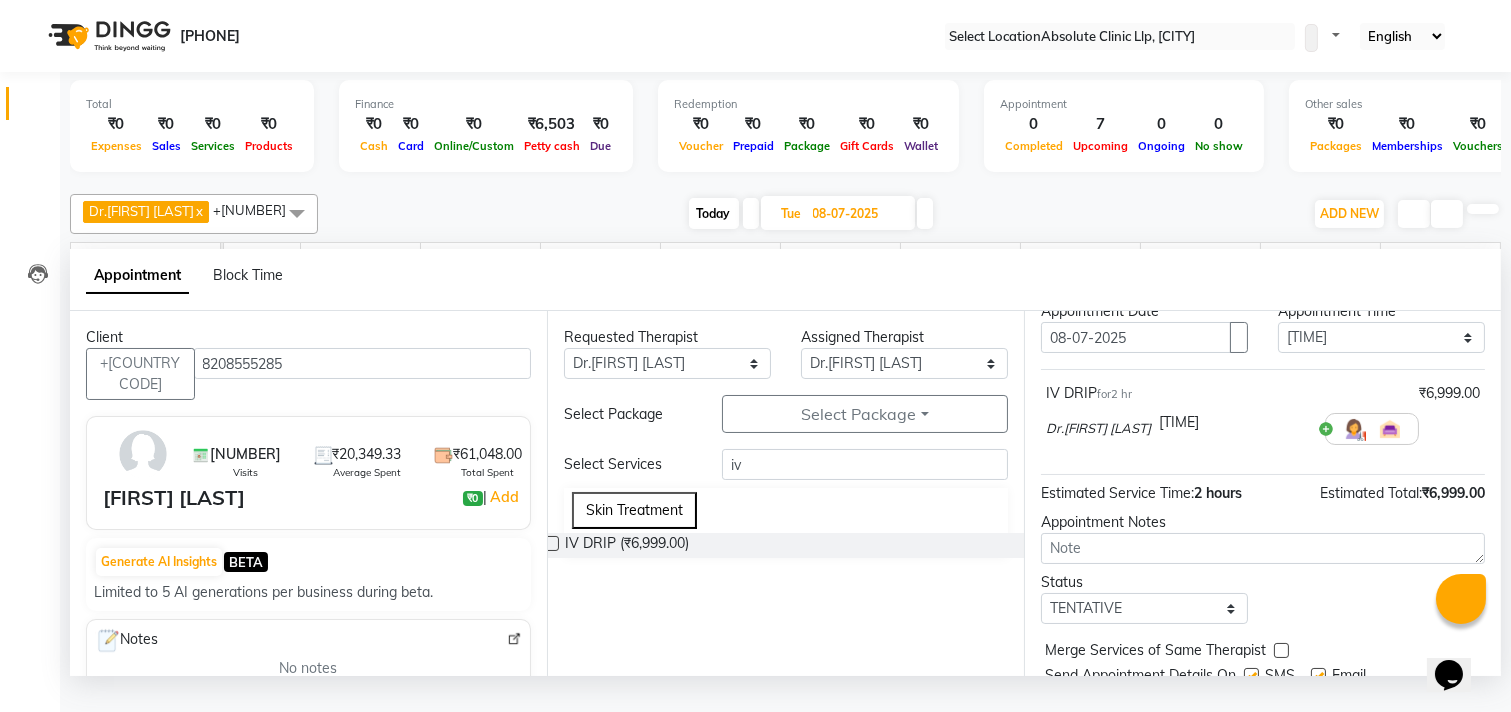 scroll, scrollTop: 161, scrollLeft: 0, axis: vertical 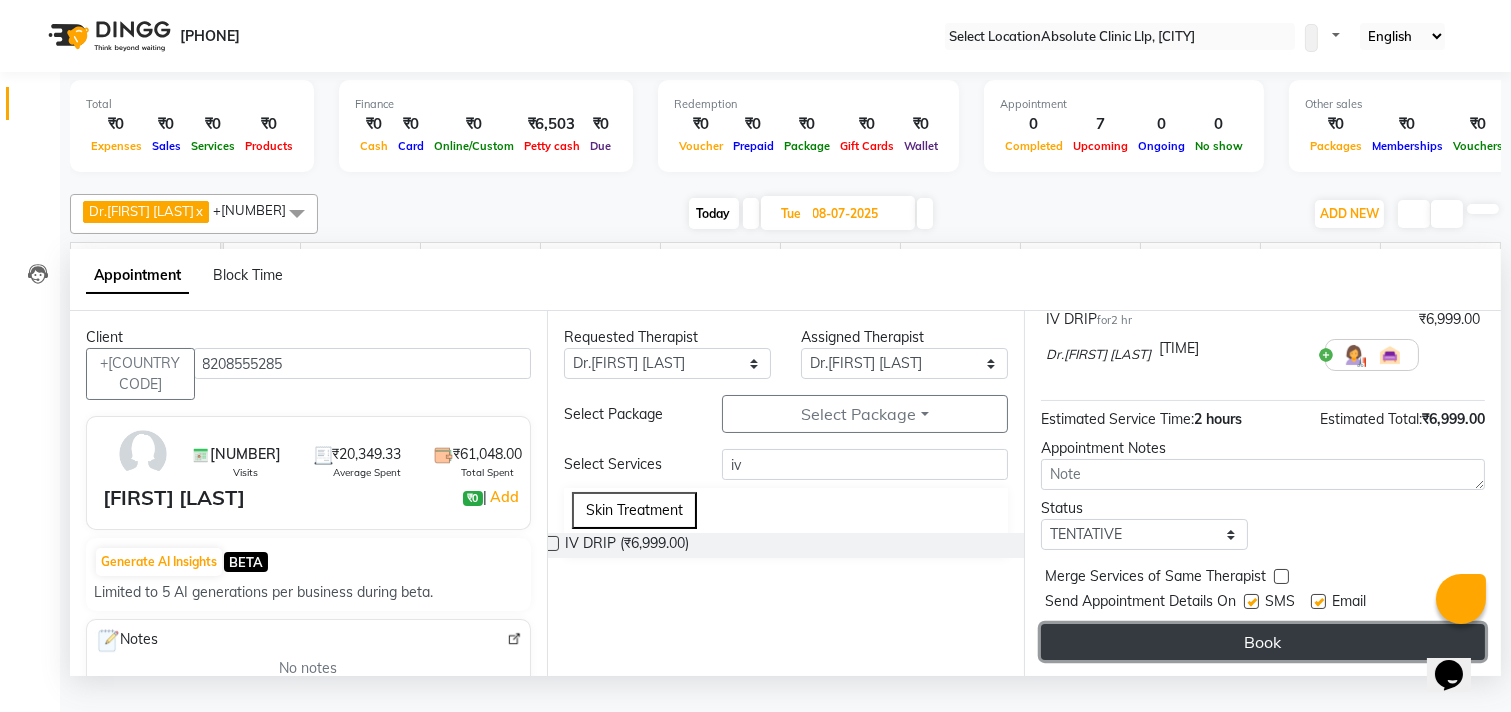 click on "Book" at bounding box center (1263, 642) 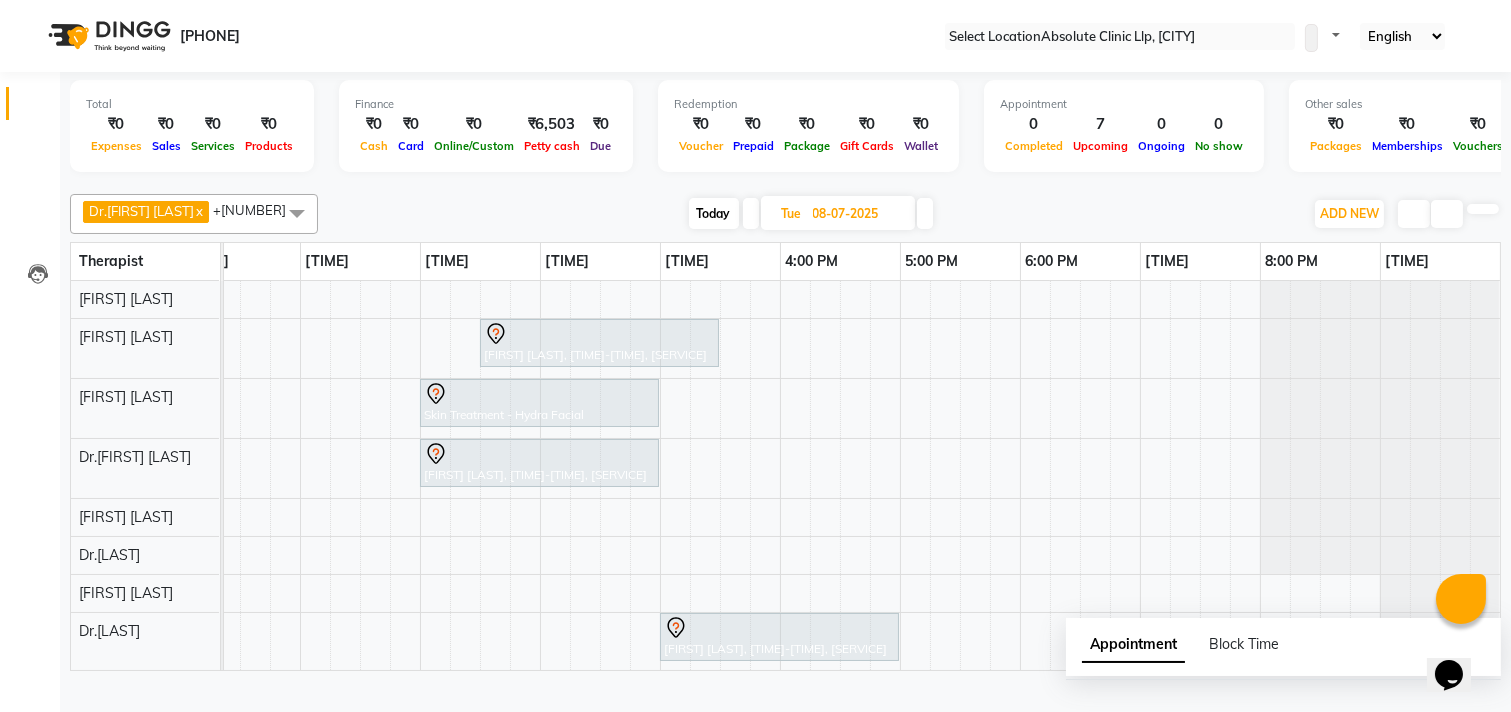 click on "☀ [BRAND] [LOCATION]  Calendar  Consultation  Invoice  Clients  Leads   Inventory Upcoming Tentative Confirm Bookings Segments Page Builder Total  ₹0  Expenses ₹0  Sales ₹0  Services ₹0  Products Finance  ₹0  Cash ₹0  Card ₹0  Online/Custom ₹6,503 Petty cash ₹0 Due  Redemption  ₹0 Voucher ₹0 Prepaid ₹0 Package ₹0  Gift Cards ₹0  Wallet  Appointment  0 Completed 7 Upcoming 0 Ongoing 0 No show  Other sales  ₹0  Packages ₹0  Memberships ₹0  Vouchers ₹0  Prepaids ₹0  Gift Cards [TITLE] [LAST]  x [TITLE] [LAST]  x [TITLE] [LAST]  x [FIRST] [LAST]  x [FIRST]  More  x [FIRST] [LAST]	  x x x x +8 Today" at bounding box center [755, 356] 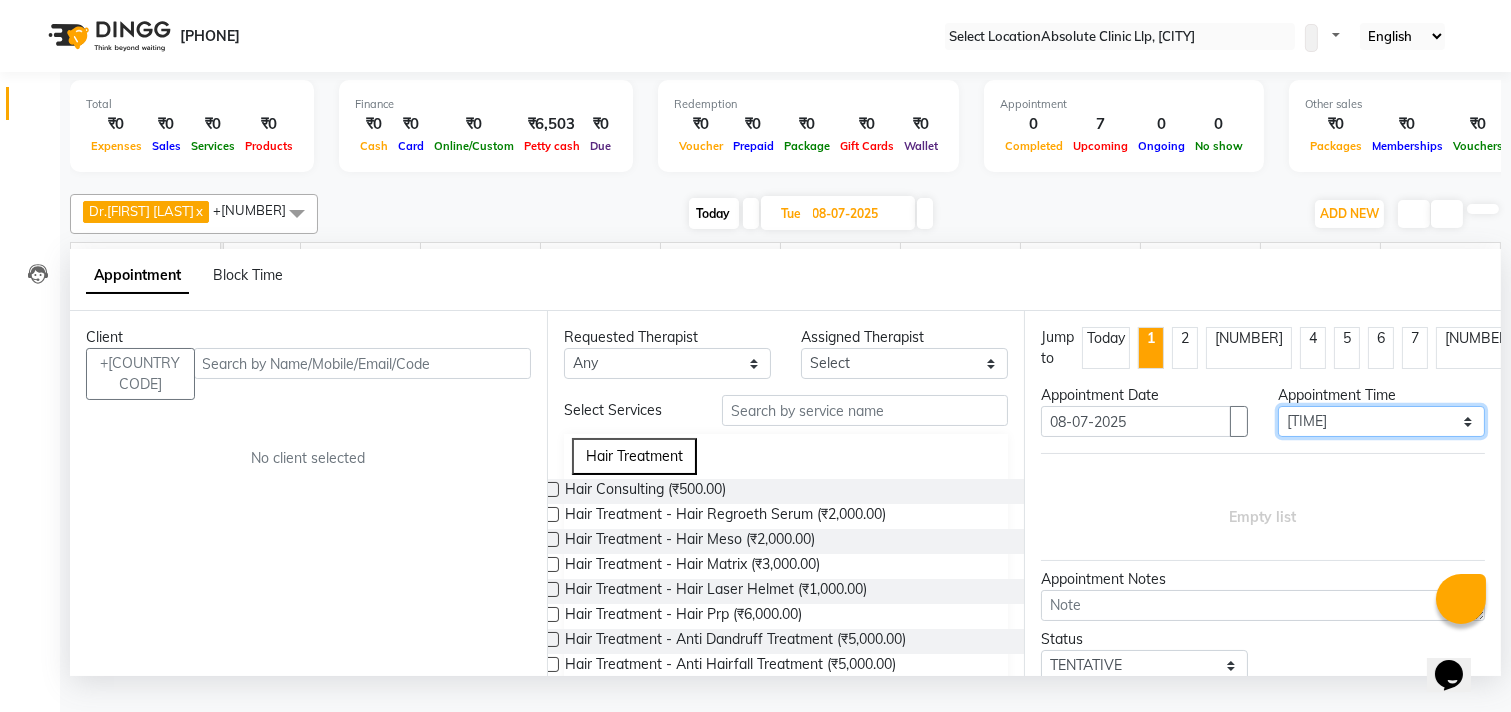 click on "Select 08:00 AM 08:15 AM 08:30 AM 08:45 AM 09:00 AM 09:15 AM 09:30 AM 09:45 AM 10:00 AM 10:15 AM 10:30 AM 10:45 AM 11:00 AM 11:15 AM 11:30 AM 11:45 AM 12:00 PM 12:15 PM 12:30 PM 12:45 PM 01:00 PM 01:15 PM 01:30 PM 01:45 PM 02:00 PM 02:15 PM 02:30 PM 02:45 PM 03:00 PM 03:15 PM 03:30 PM 03:45 PM 04:00 PM 04:15 PM 04:30 PM 04:45 PM 05:00 PM 05:15 PM 05:30 PM 05:45 PM 06:00 PM 06:15 PM 06:30 PM 06:45 PM 07:00 PM 07:15 PM 07:30 PM 07:45 PM 08:00 PM 08:15 PM 08:30 PM 08:45 PM 09:00 PM" at bounding box center [1381, 421] 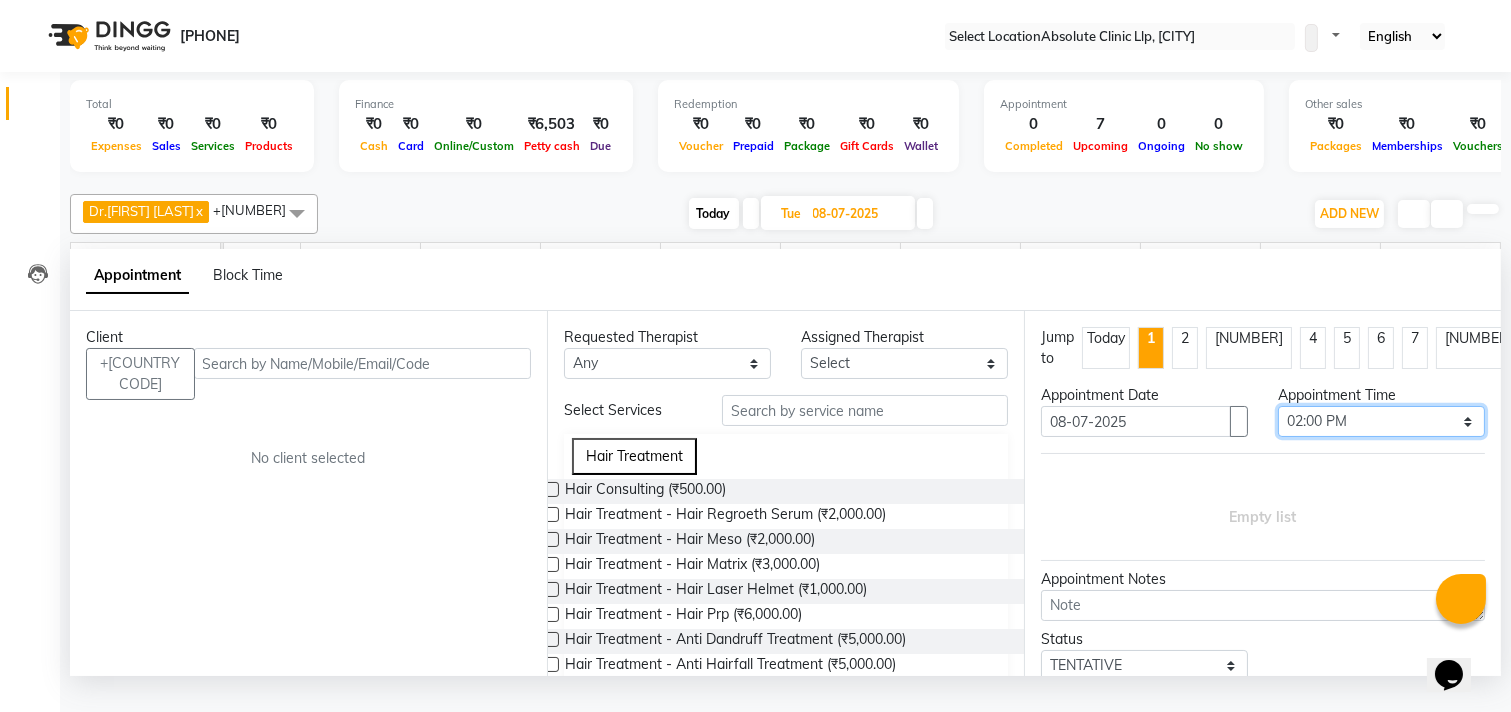 click on "Select 08:00 AM 08:15 AM 08:30 AM 08:45 AM 09:00 AM 09:15 AM 09:30 AM 09:45 AM 10:00 AM 10:15 AM 10:30 AM 10:45 AM 11:00 AM 11:15 AM 11:30 AM 11:45 AM 12:00 PM 12:15 PM 12:30 PM 12:45 PM 01:00 PM 01:15 PM 01:30 PM 01:45 PM 02:00 PM 02:15 PM 02:30 PM 02:45 PM 03:00 PM 03:15 PM 03:30 PM 03:45 PM 04:00 PM 04:15 PM 04:30 PM 04:45 PM 05:00 PM 05:15 PM 05:30 PM 05:45 PM 06:00 PM 06:15 PM 06:30 PM 06:45 PM 07:00 PM 07:15 PM 07:30 PM 07:45 PM 08:00 PM 08:15 PM 08:30 PM 08:45 PM 09:00 PM" at bounding box center [1381, 421] 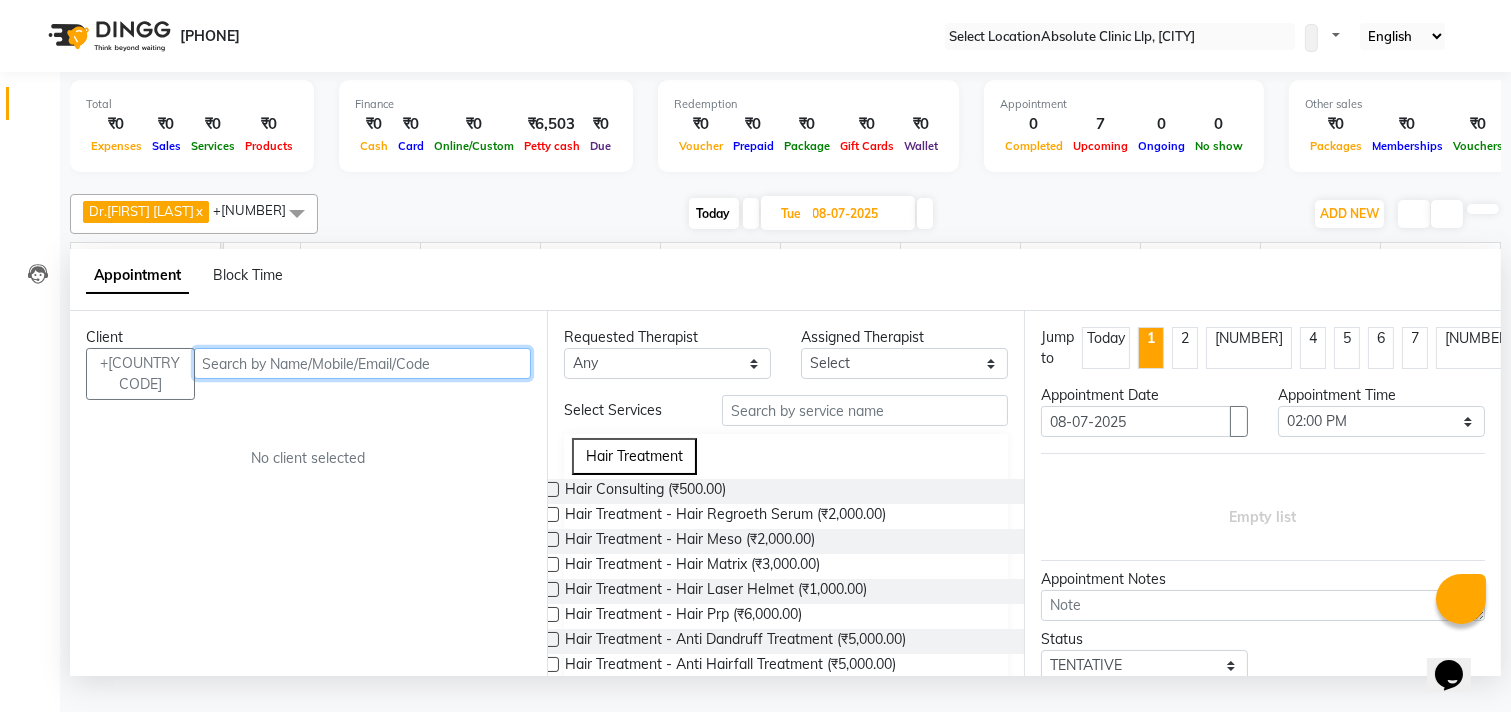 click at bounding box center (363, 363) 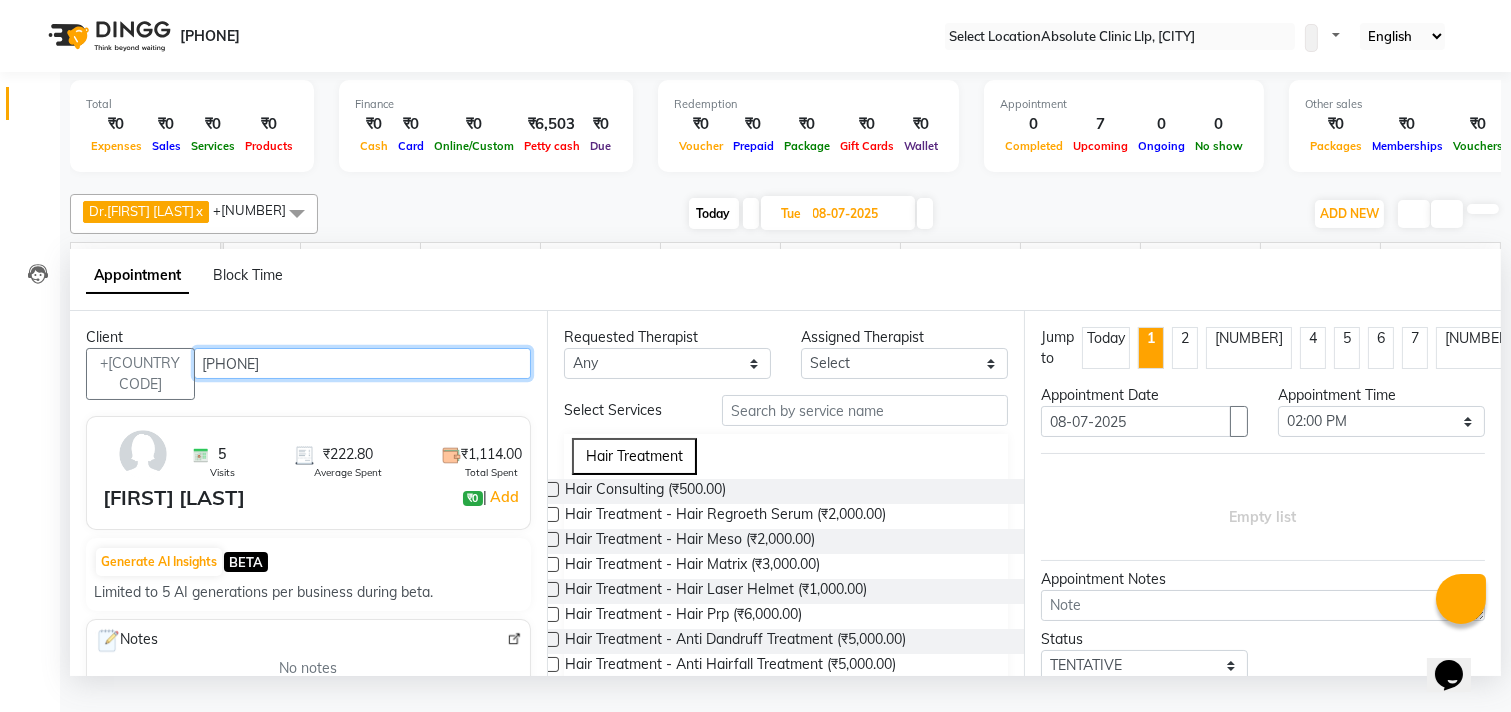 type on "[PHONE]" 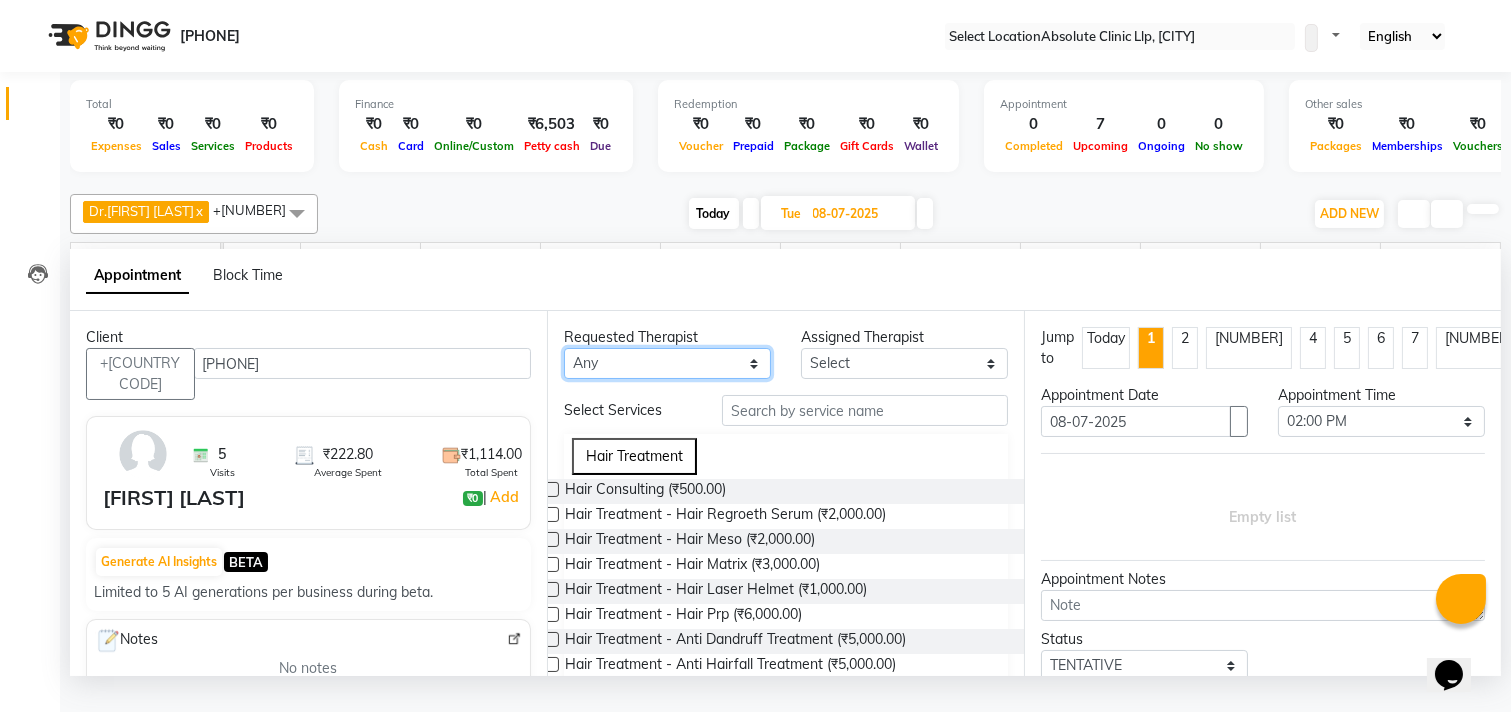 click on "Any [FIRST] [LAST]	 Dr.[LAST] [LAST] Dr.[LAST] [LAST] [FIRST] [LAST] [FIRST] [LAST] [FIRST] [LAST] [FIRST] [LAST] More [FIRST] [LAST]	 [FIRST] [LAST]	 [FIRST] [LAST]	 [FIRST] [LAST]" at bounding box center [667, 363] 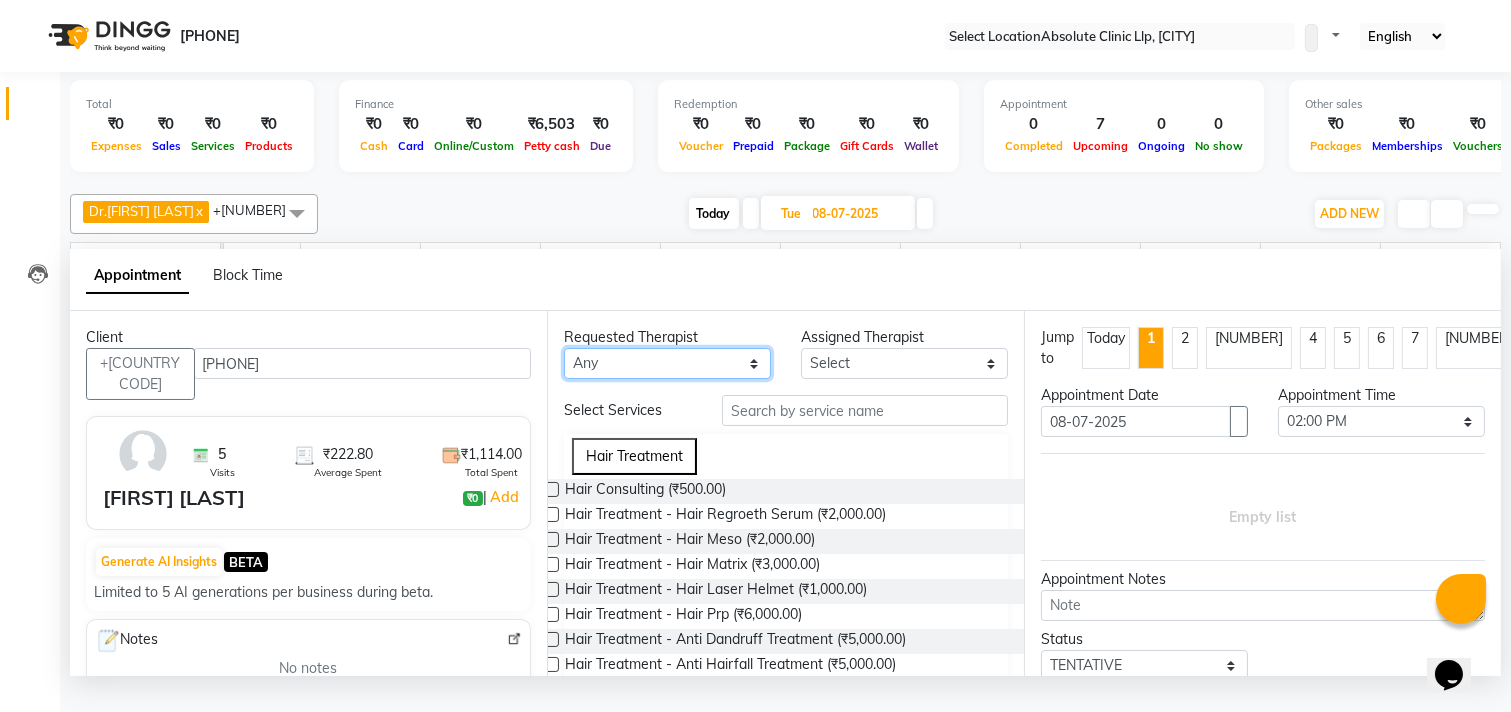 select on "[NUMBER]" 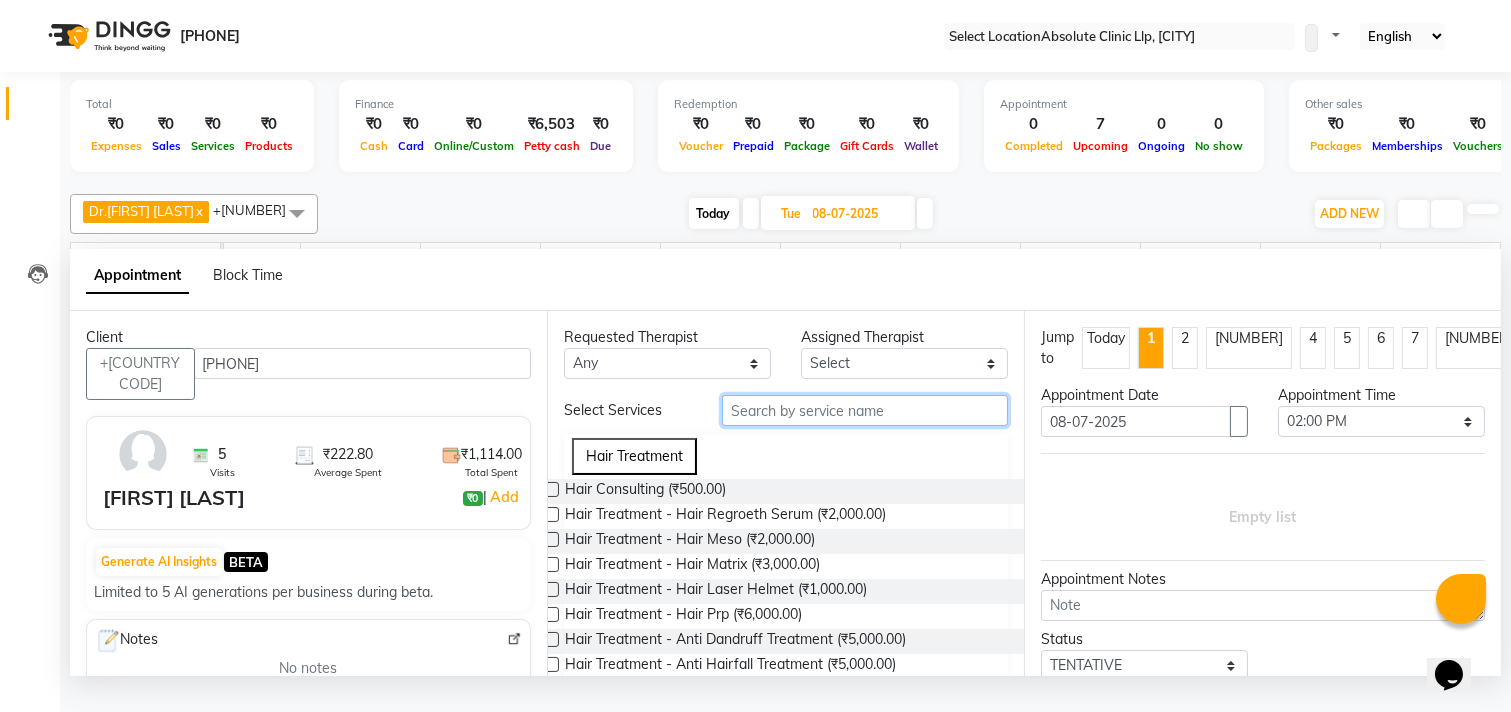 click at bounding box center [865, 410] 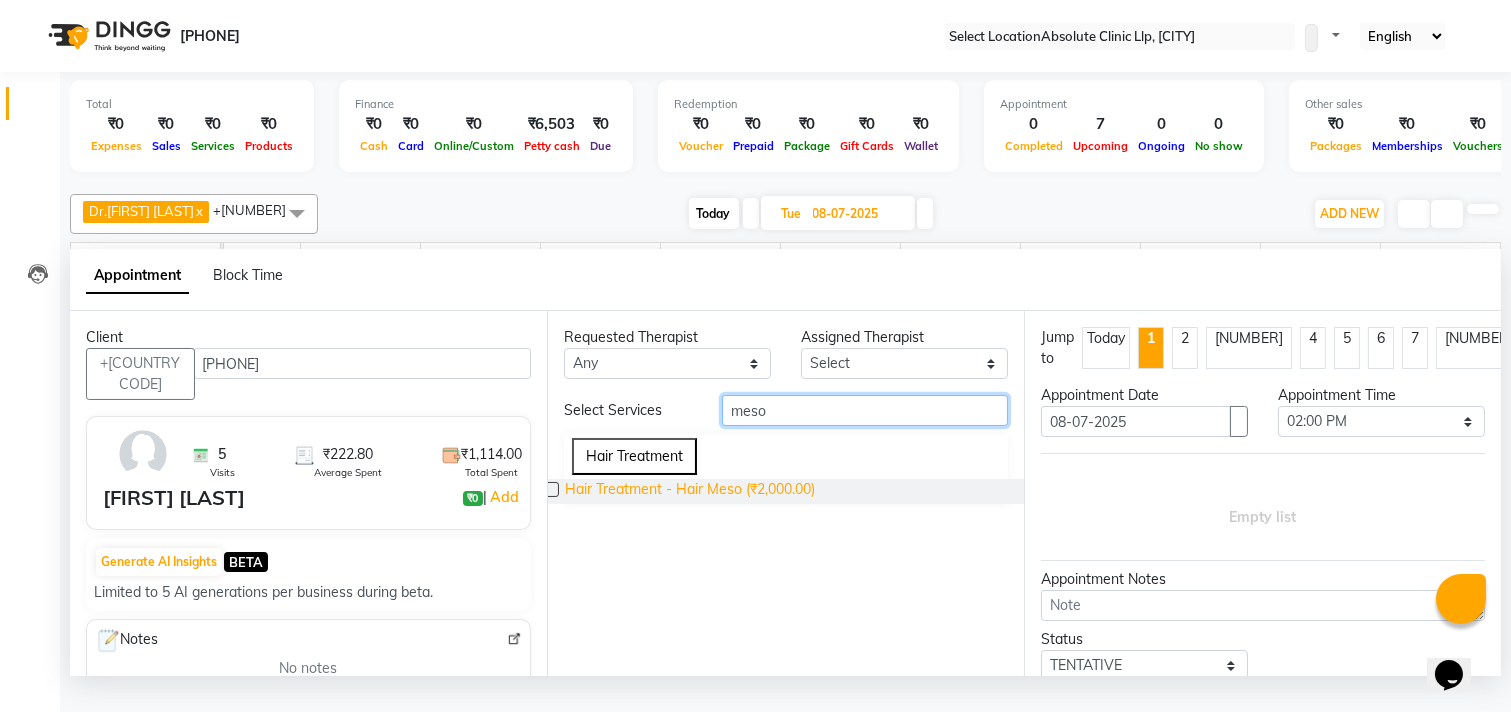 type on "meso" 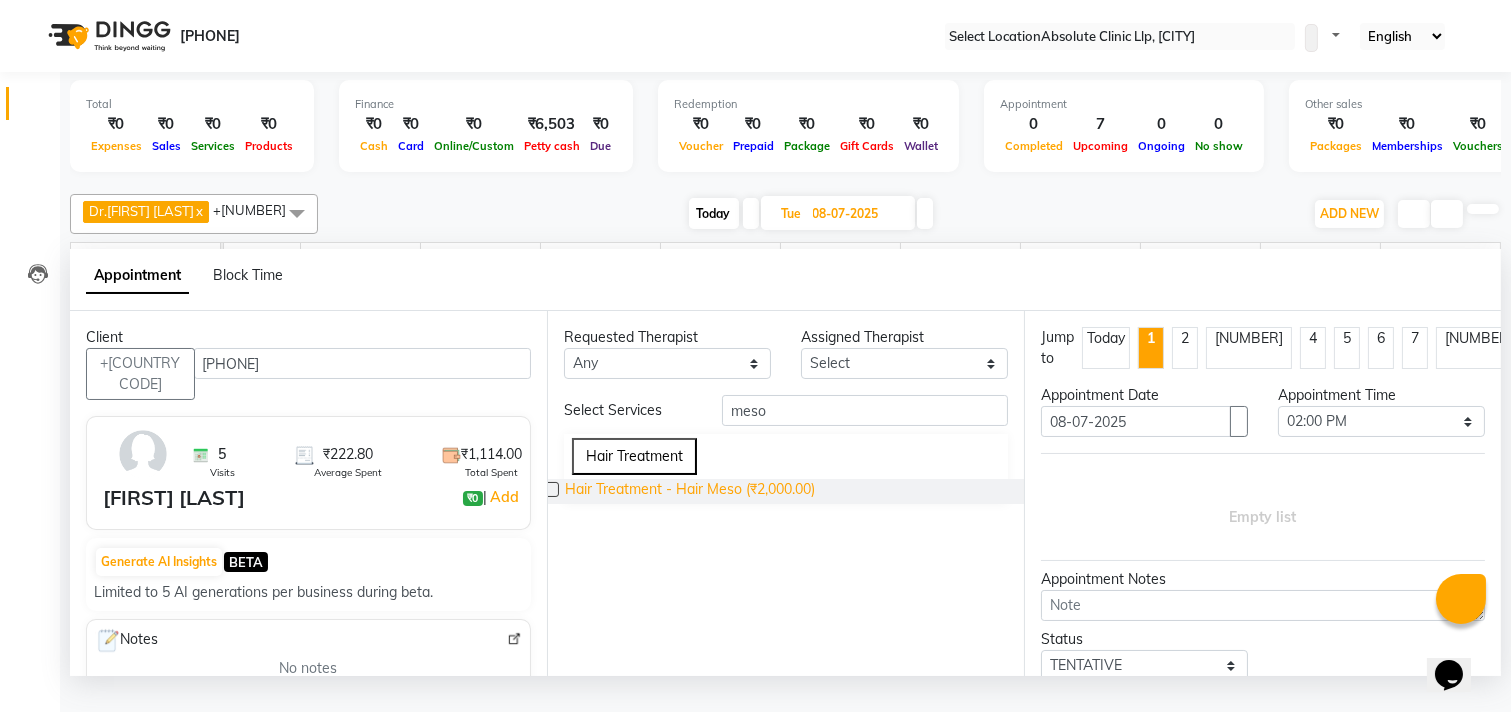 click on "Hair Treatment - Hair Meso (₹2,000.00)" at bounding box center (690, 491) 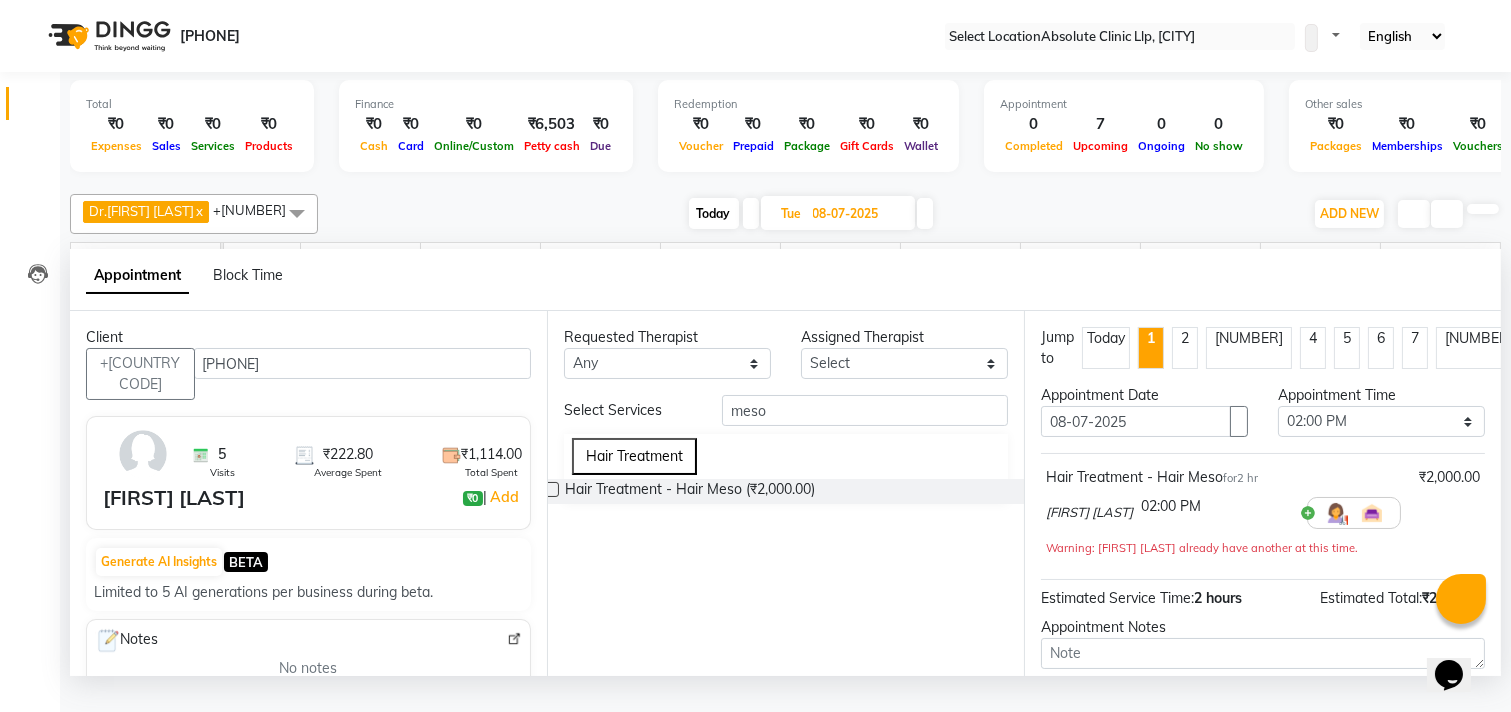 scroll, scrollTop: 182, scrollLeft: 0, axis: vertical 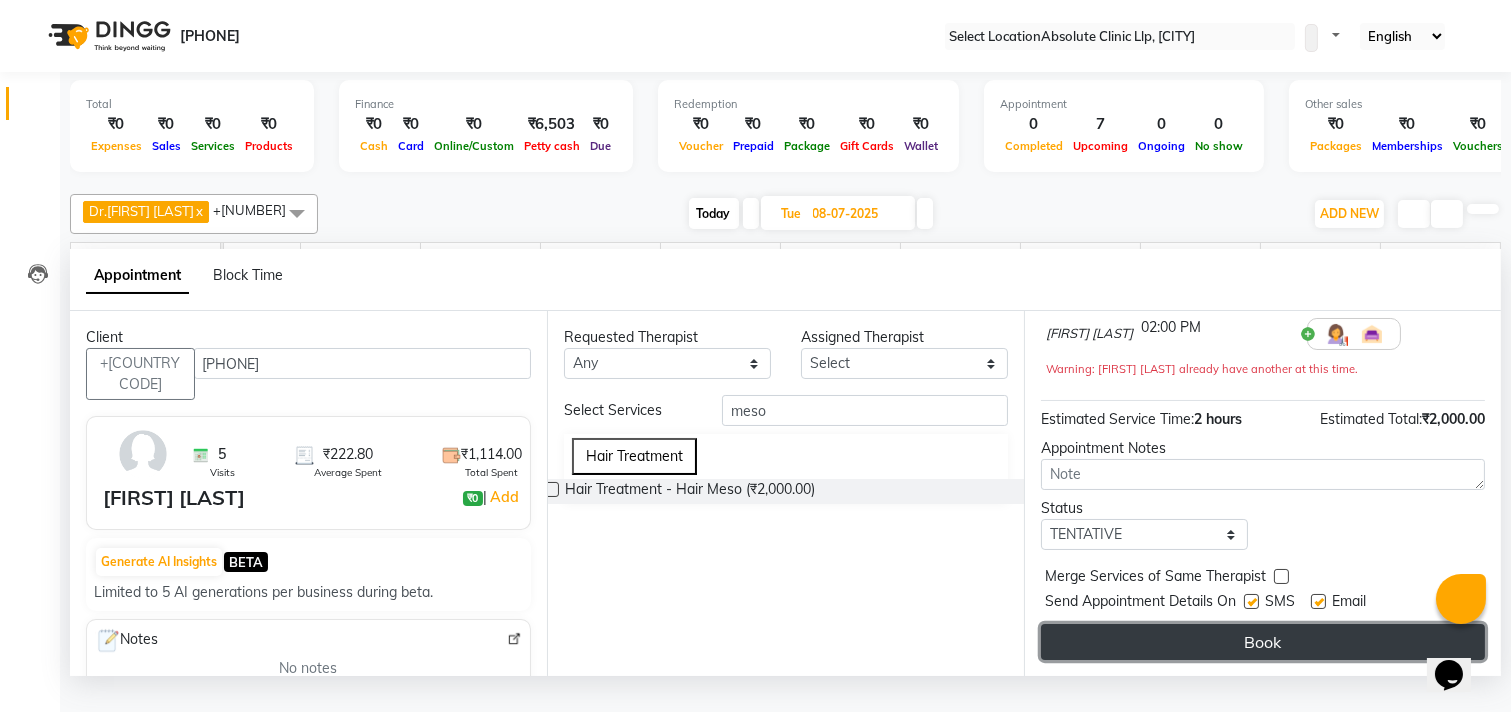 click on "Book" at bounding box center (1263, 642) 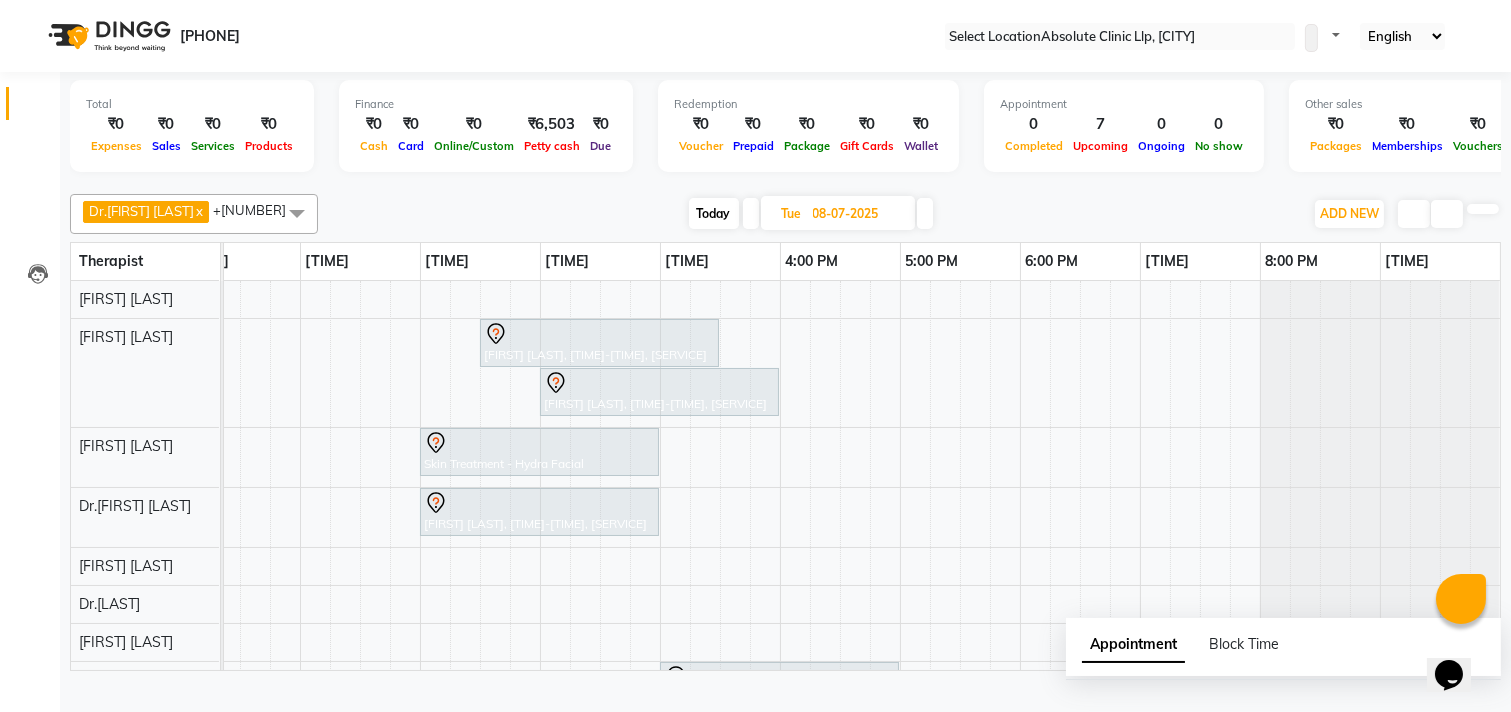 click on "Edit" at bounding box center (20, 725) 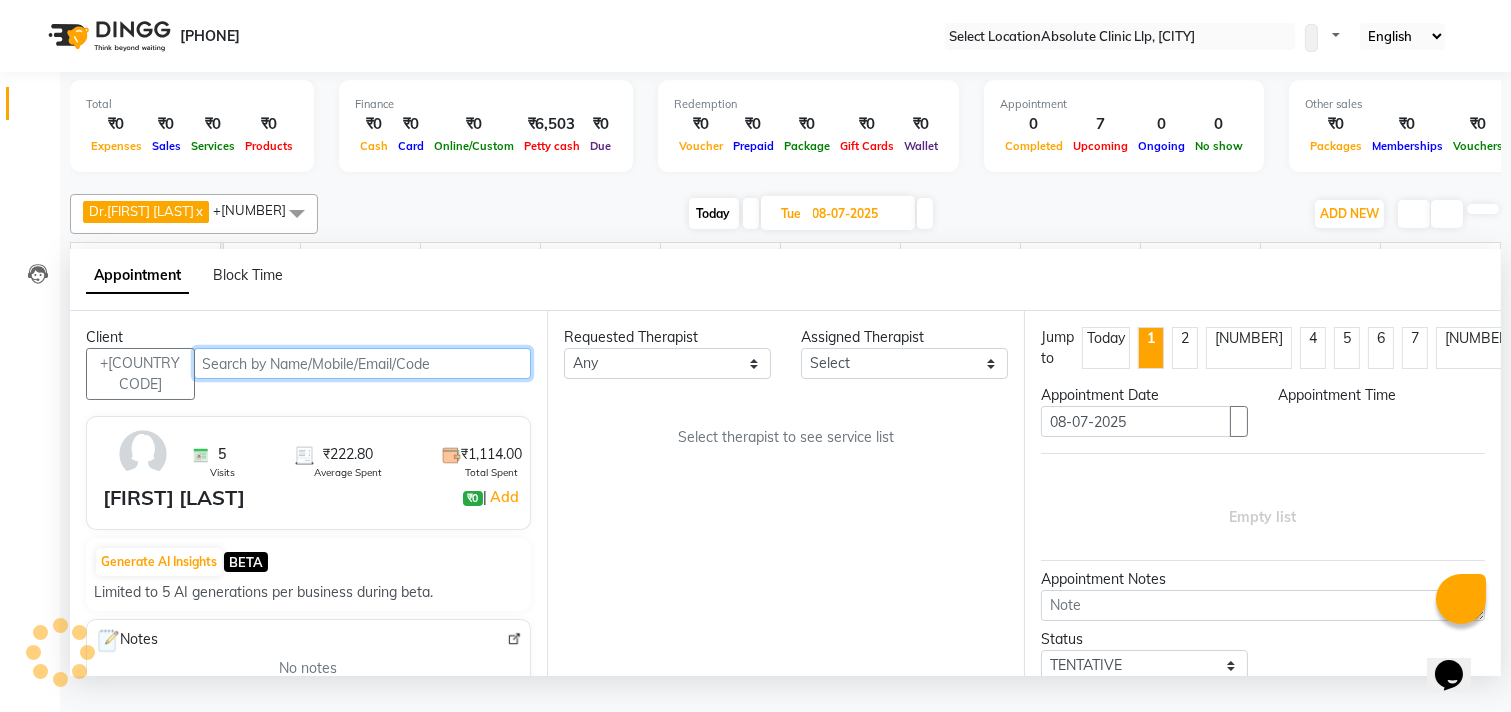 click at bounding box center (363, 363) 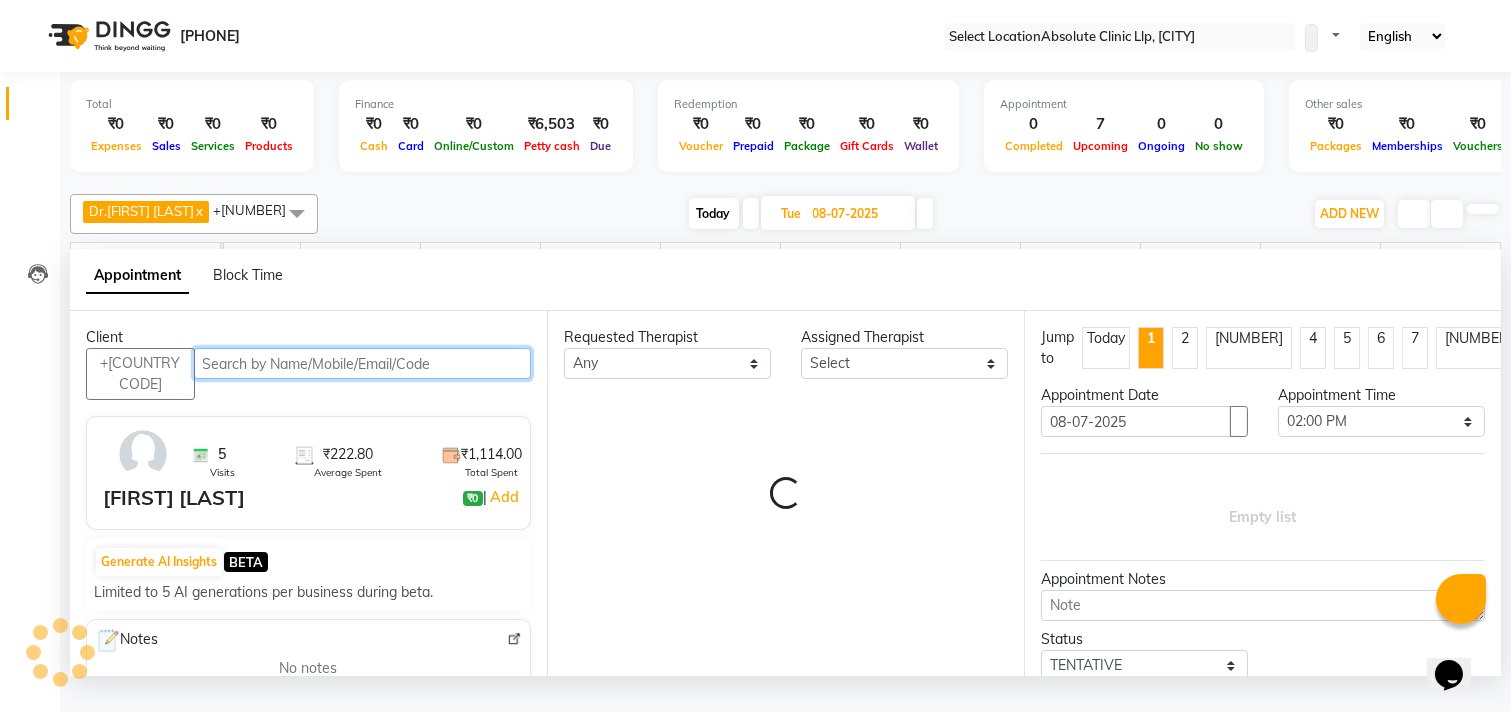 scroll, scrollTop: 0, scrollLeft: 524, axis: horizontal 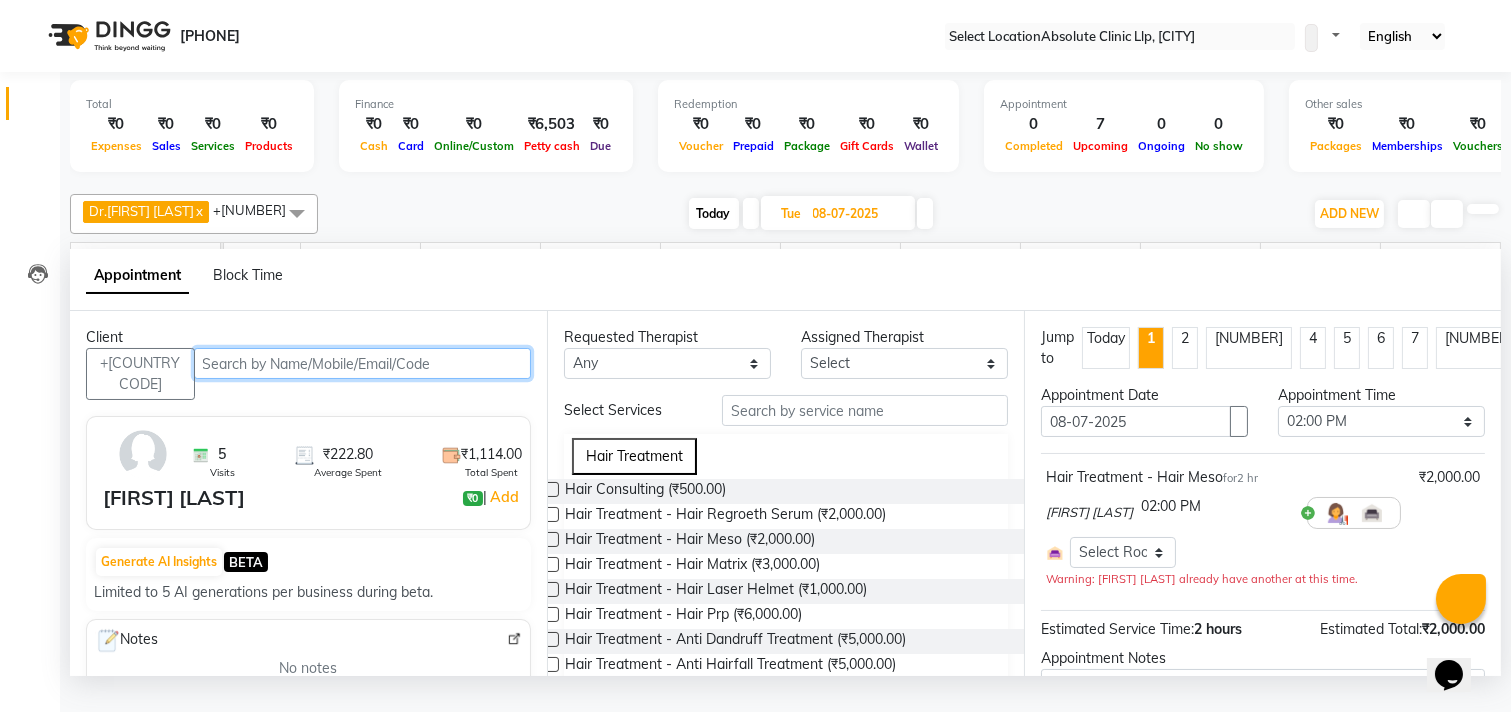 click at bounding box center (363, 363) 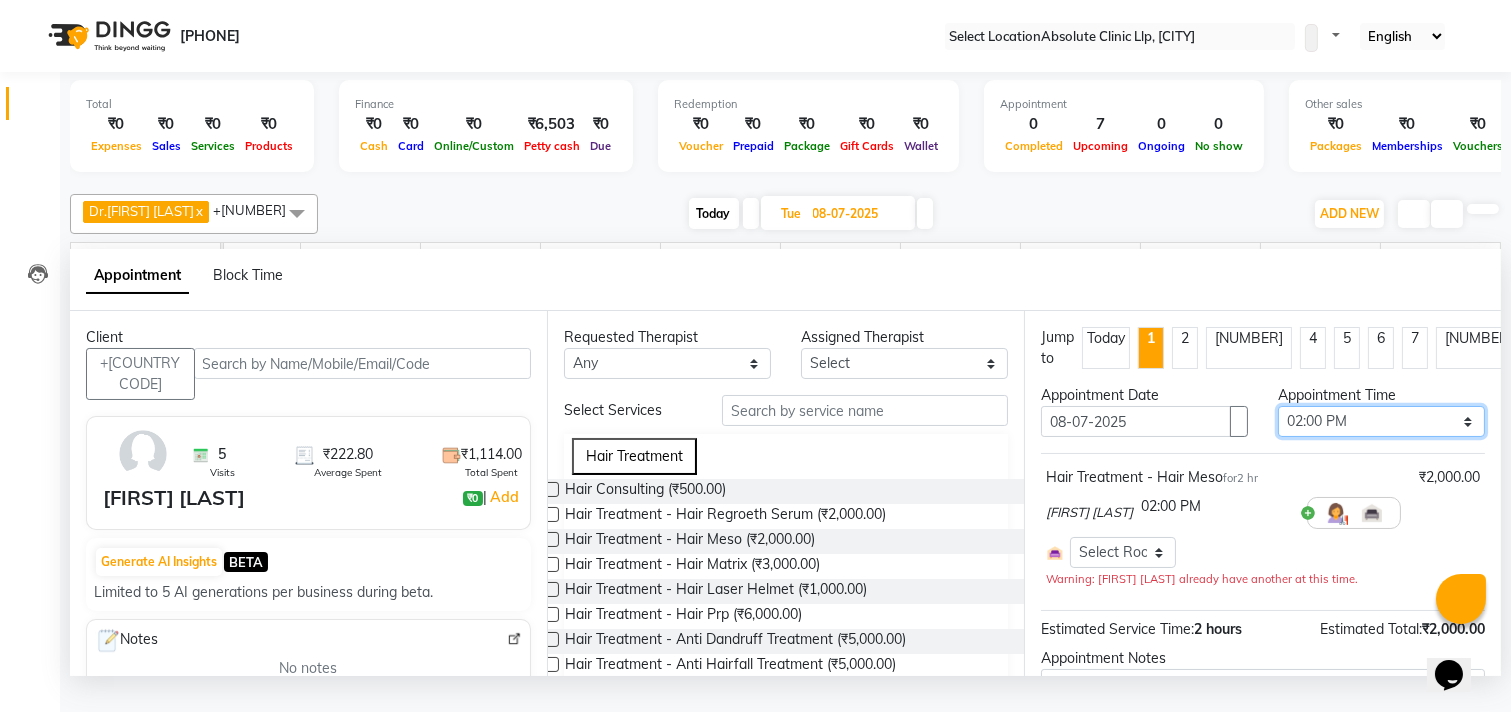 click on "Select 08:00 AM 08:15 AM 08:30 AM 08:45 AM 09:00 AM 09:15 AM 09:30 AM 09:45 AM 10:00 AM 10:15 AM 10:30 AM 10:45 AM 11:00 AM 11:15 AM 11:30 AM 11:45 AM 12:00 PM 12:15 PM 12:30 PM 12:45 PM 01:00 PM 01:15 PM 01:30 PM 01:45 PM 02:00 PM 02:15 PM 02:30 PM 02:45 PM 03:00 PM 03:15 PM 03:30 PM 03:45 PM 04:00 PM 04:15 PM 04:30 PM 04:45 PM 05:00 PM 05:15 PM 05:30 PM 05:45 PM 06:00 PM 06:15 PM 06:30 PM 06:45 PM 07:00 PM 07:15 PM 07:30 PM 07:45 PM 08:00 PM 08:15 PM 08:30 PM 08:45 PM 09:00 PM" at bounding box center [1381, 421] 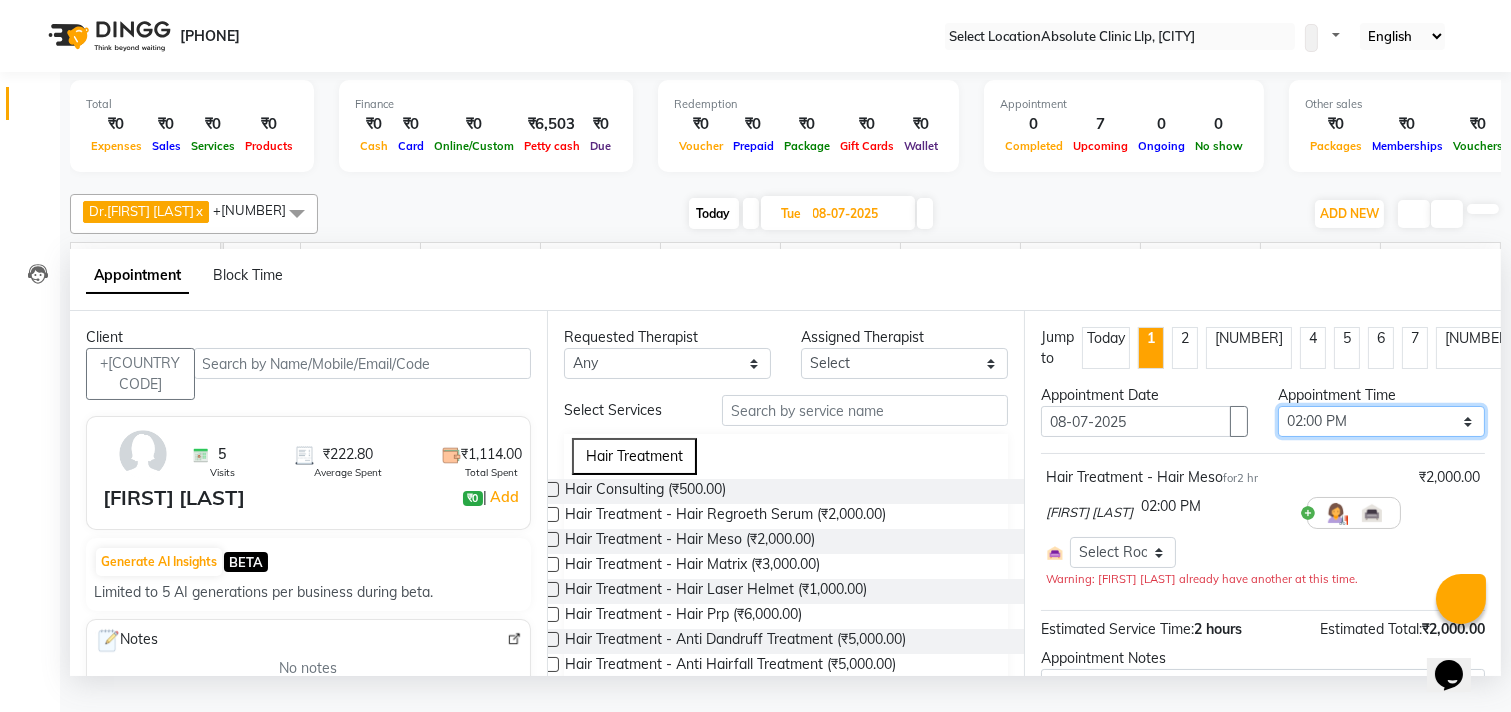select on "900" 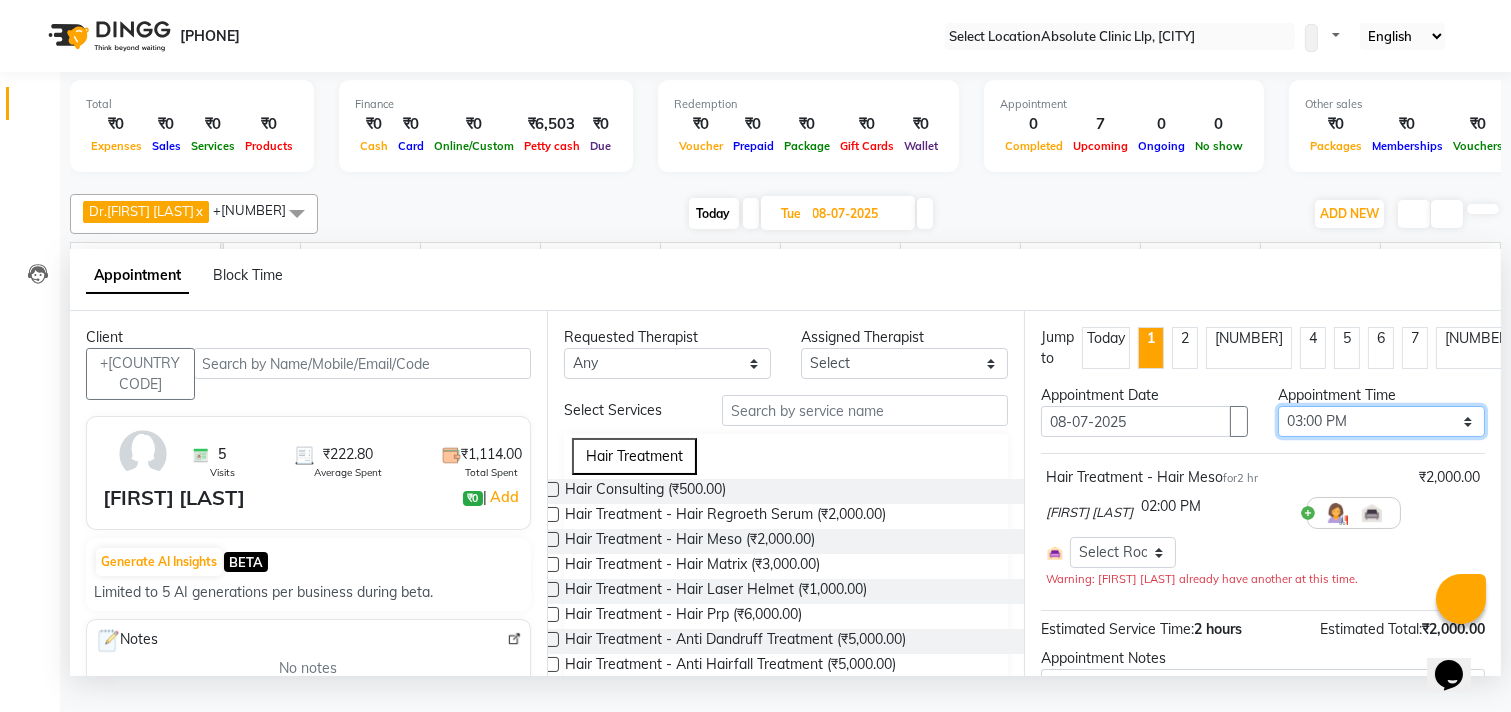click on "Select 08:00 AM 08:15 AM 08:30 AM 08:45 AM 09:00 AM 09:15 AM 09:30 AM 09:45 AM 10:00 AM 10:15 AM 10:30 AM 10:45 AM 11:00 AM 11:15 AM 11:30 AM 11:45 AM 12:00 PM 12:15 PM 12:30 PM 12:45 PM 01:00 PM 01:15 PM 01:30 PM 01:45 PM 02:00 PM 02:15 PM 02:30 PM 02:45 PM 03:00 PM 03:15 PM 03:30 PM 03:45 PM 04:00 PM 04:15 PM 04:30 PM 04:45 PM 05:00 PM 05:15 PM 05:30 PM 05:45 PM 06:00 PM 06:15 PM 06:30 PM 06:45 PM 07:00 PM 07:15 PM 07:30 PM 07:45 PM 08:00 PM 08:15 PM 08:30 PM 08:45 PM 09:00 PM" at bounding box center (1381, 421) 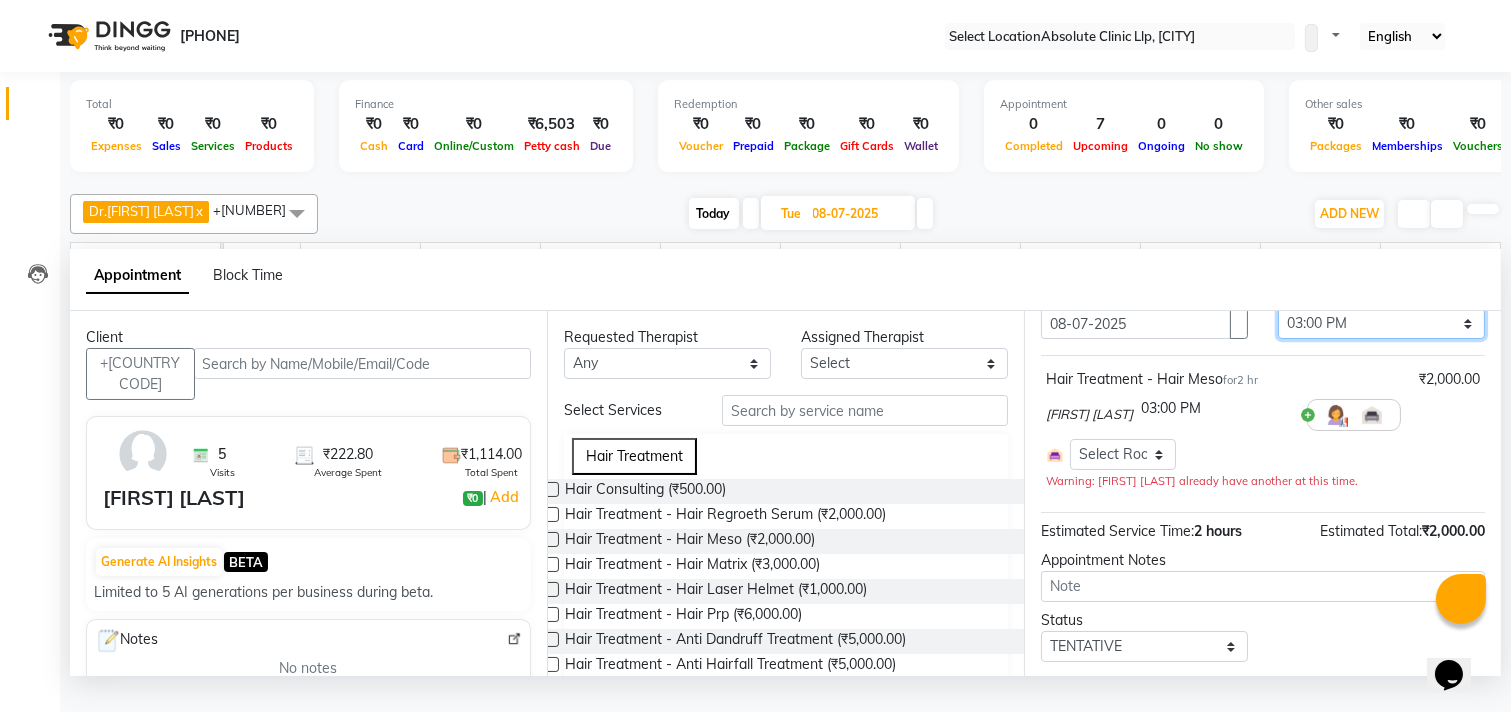scroll, scrollTop: 154, scrollLeft: 0, axis: vertical 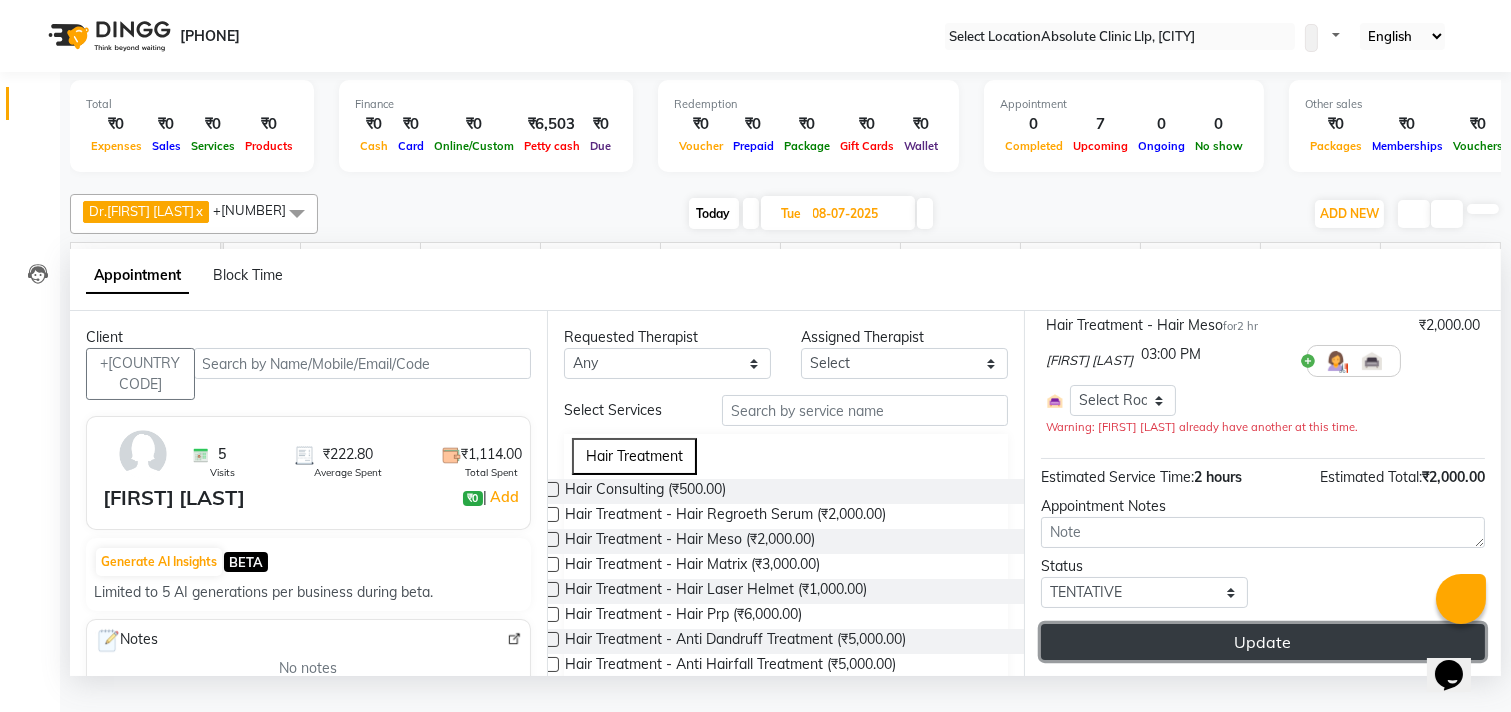 click on "Update" at bounding box center (1263, 642) 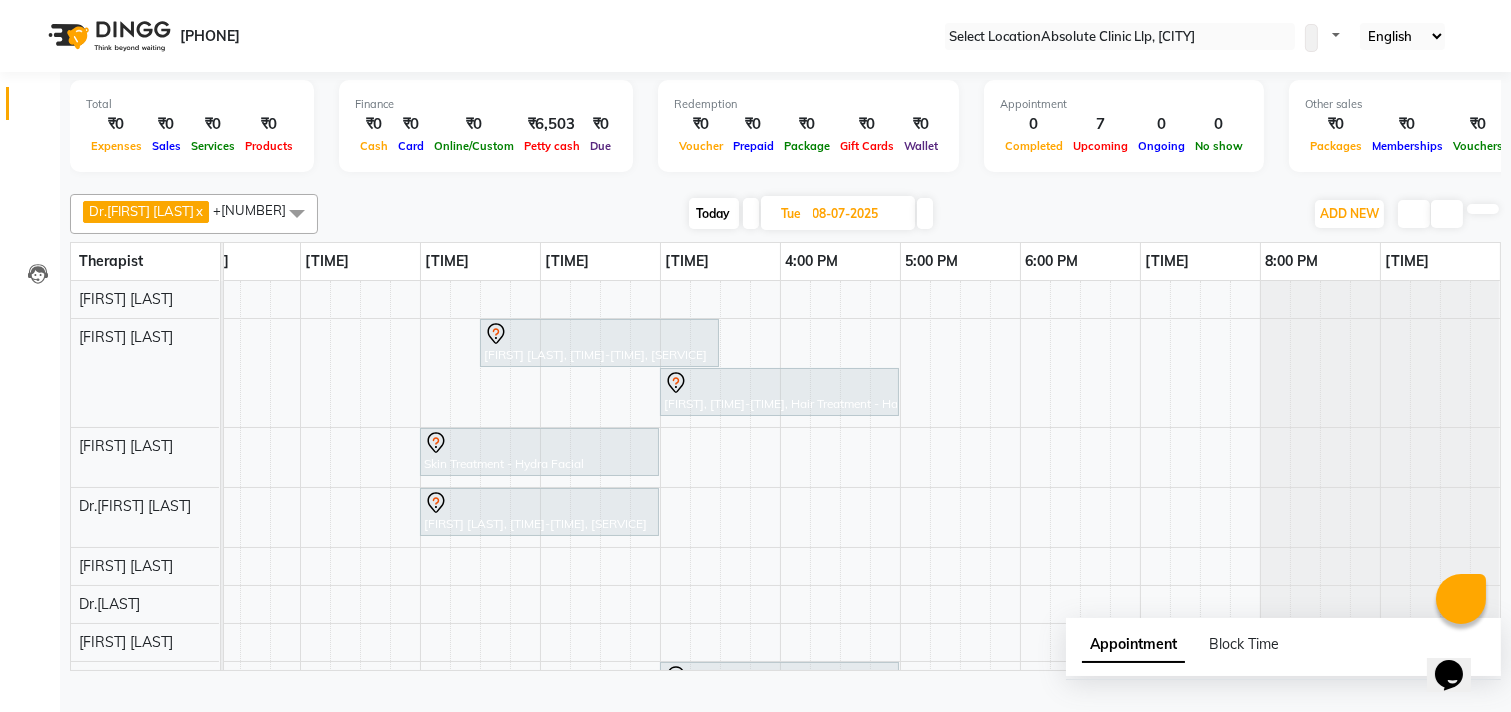 click on "[FIRST], [TIME]-[TIME], Skin Treatment - Medicine Insertion             [FIRST] [LAST], [TIME]-[TIME], Hair Treatment - Hair Meso             [FIRST] [LAST], [TIME]-[TIME], Skin Treatment - Hydra Facial             [FIRST] [LAST], [TIME]-[TIME], IV DRIP             [FIRST] [LAST], [TIME]-[TIME], Hair Treatment - Hair Matrix" at bounding box center [600, 520] 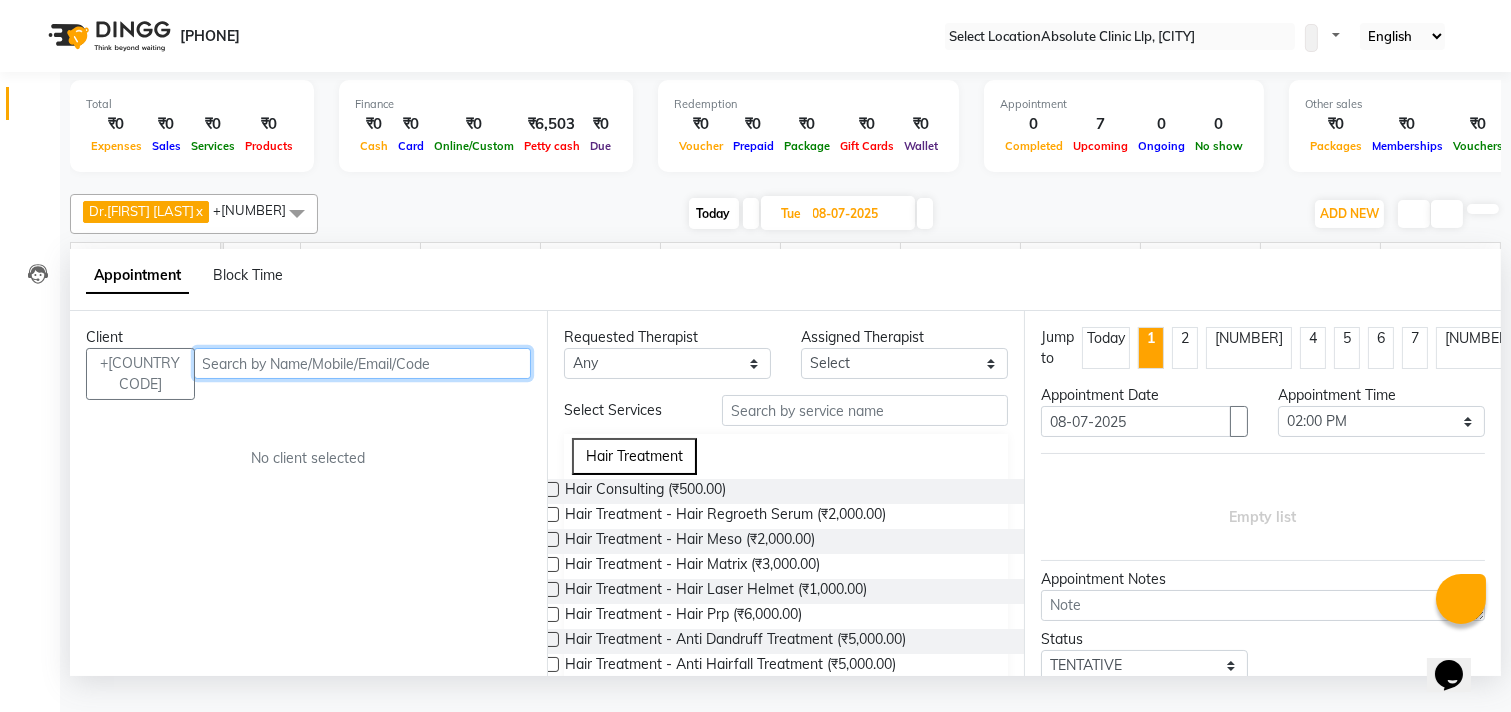 click at bounding box center [363, 363] 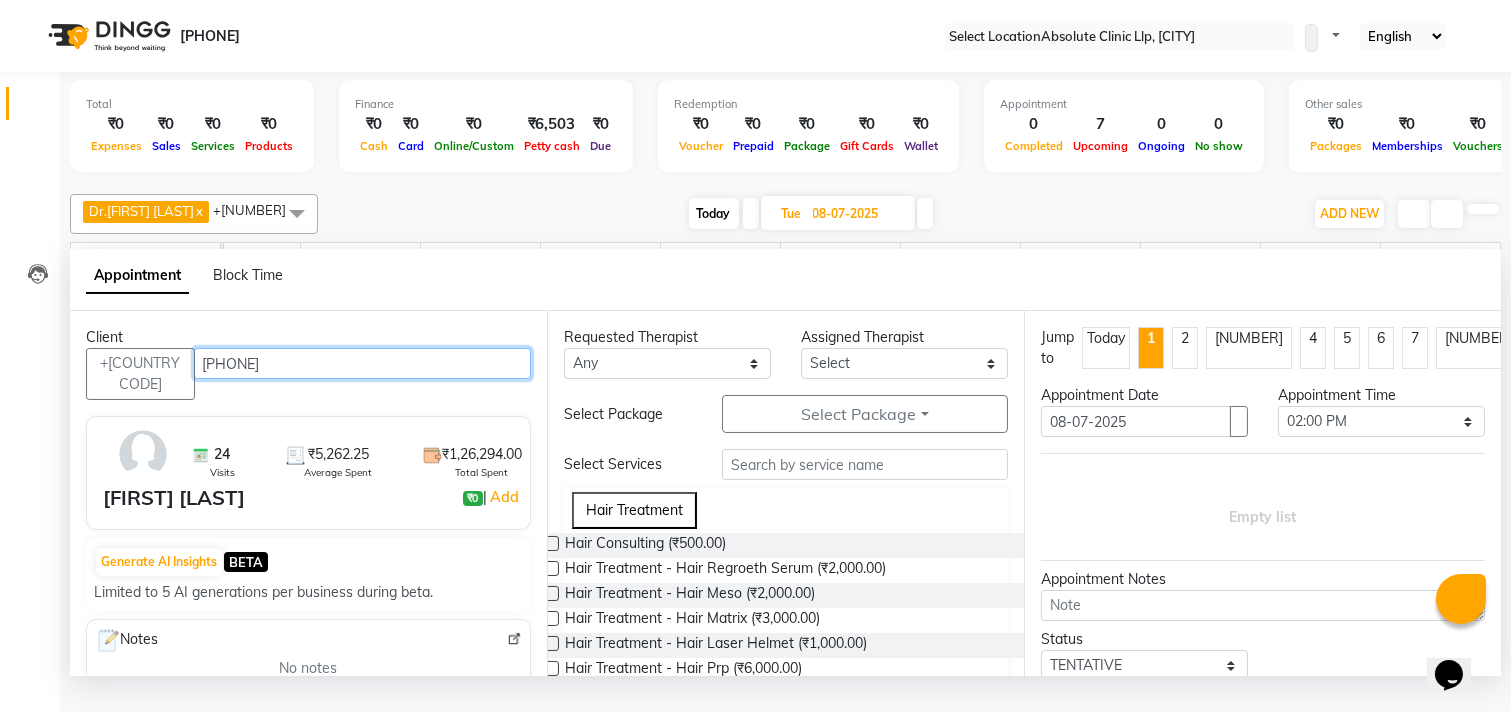 type on "[PHONE]" 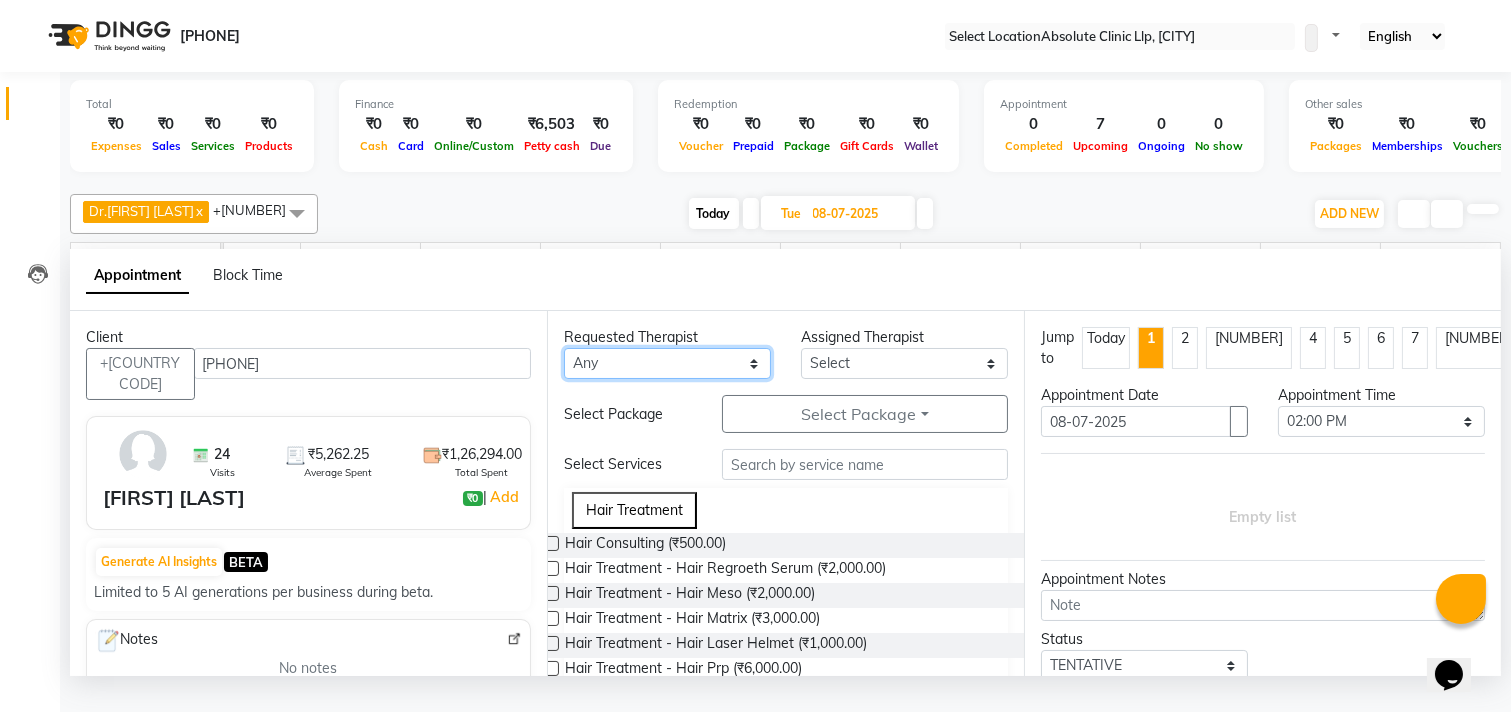 click on "Any [FIRST] [LAST]	 Dr.[LAST] [LAST] Dr.[LAST] [LAST] [FIRST] [LAST] [FIRST] [LAST] [FIRST] [LAST] [FIRST] [LAST] More [FIRST] [LAST]	 [FIRST] [LAST]	 [FIRST] [LAST]	 [FIRST] [LAST]" at bounding box center (667, 363) 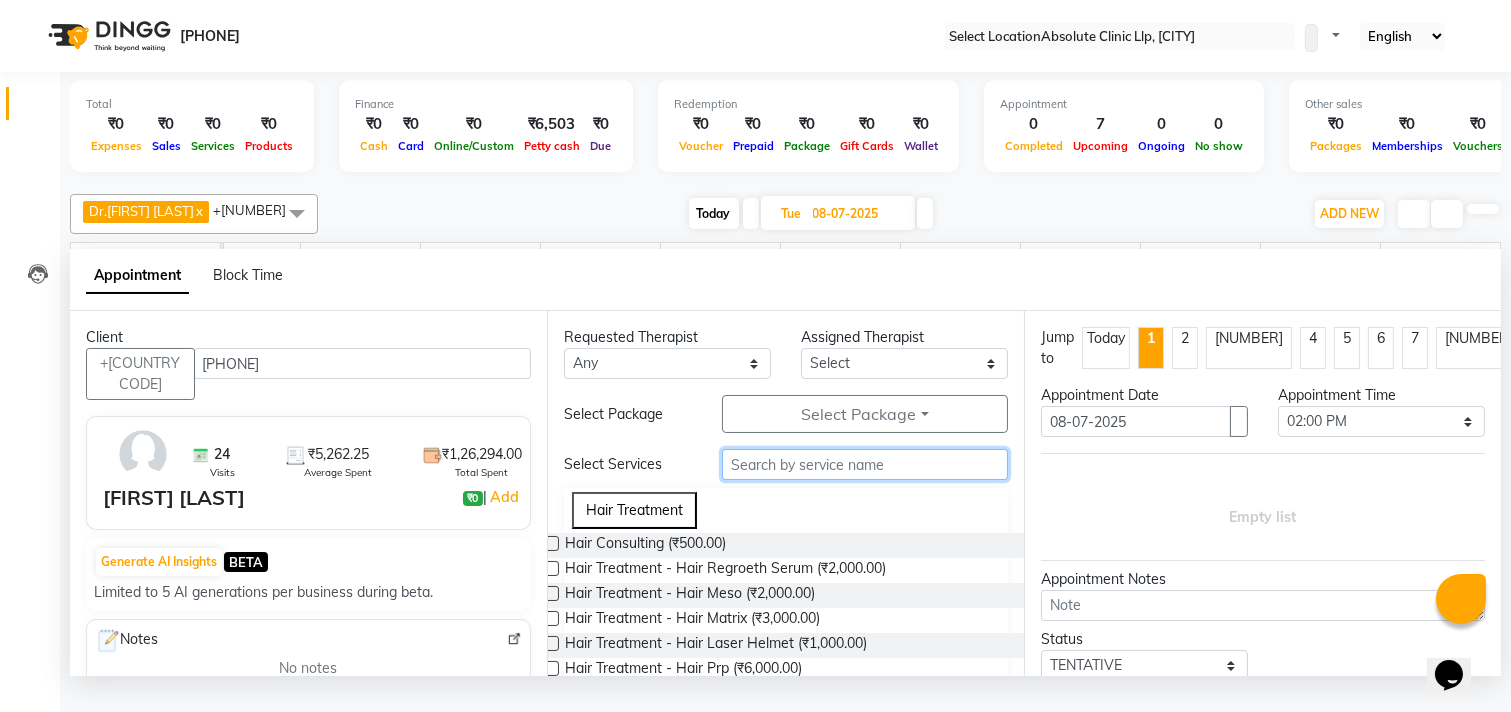 click at bounding box center (865, 464) 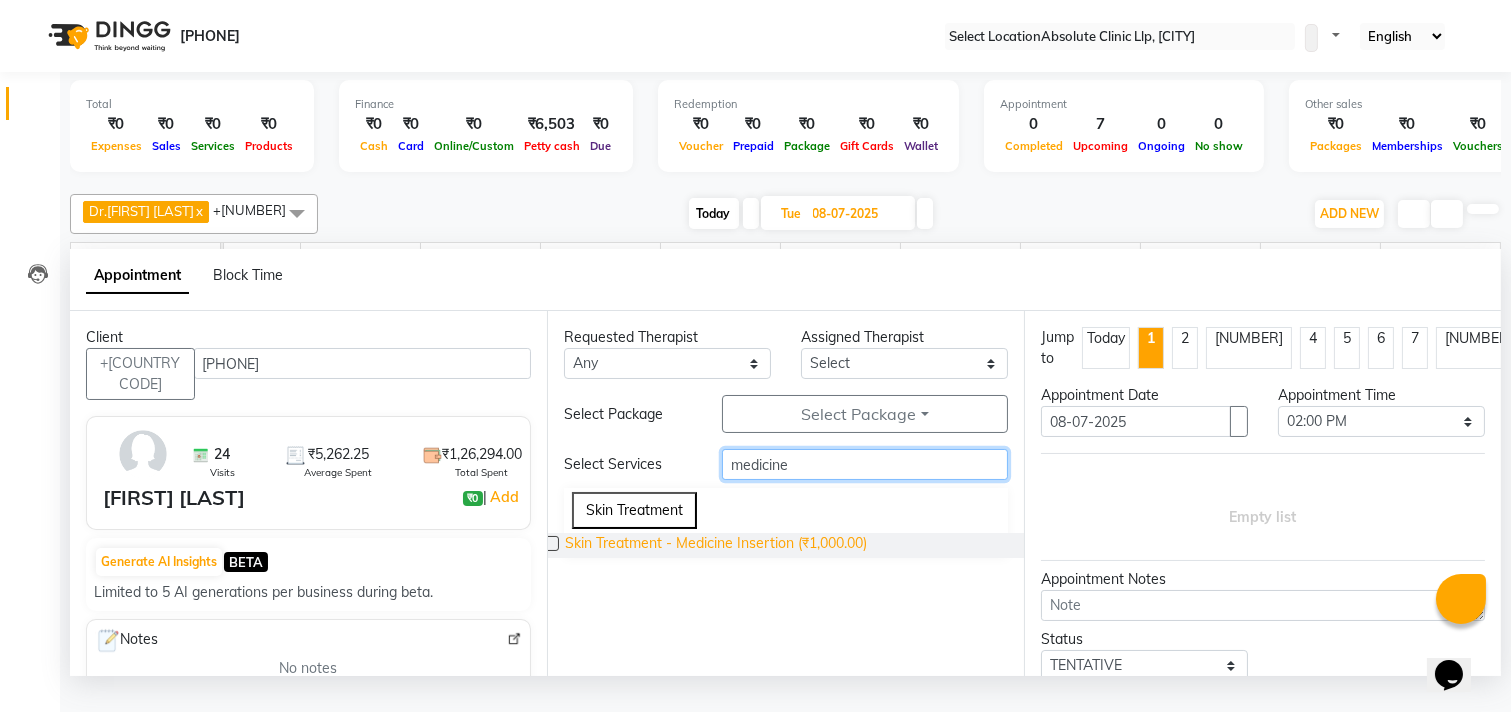type on "medicine" 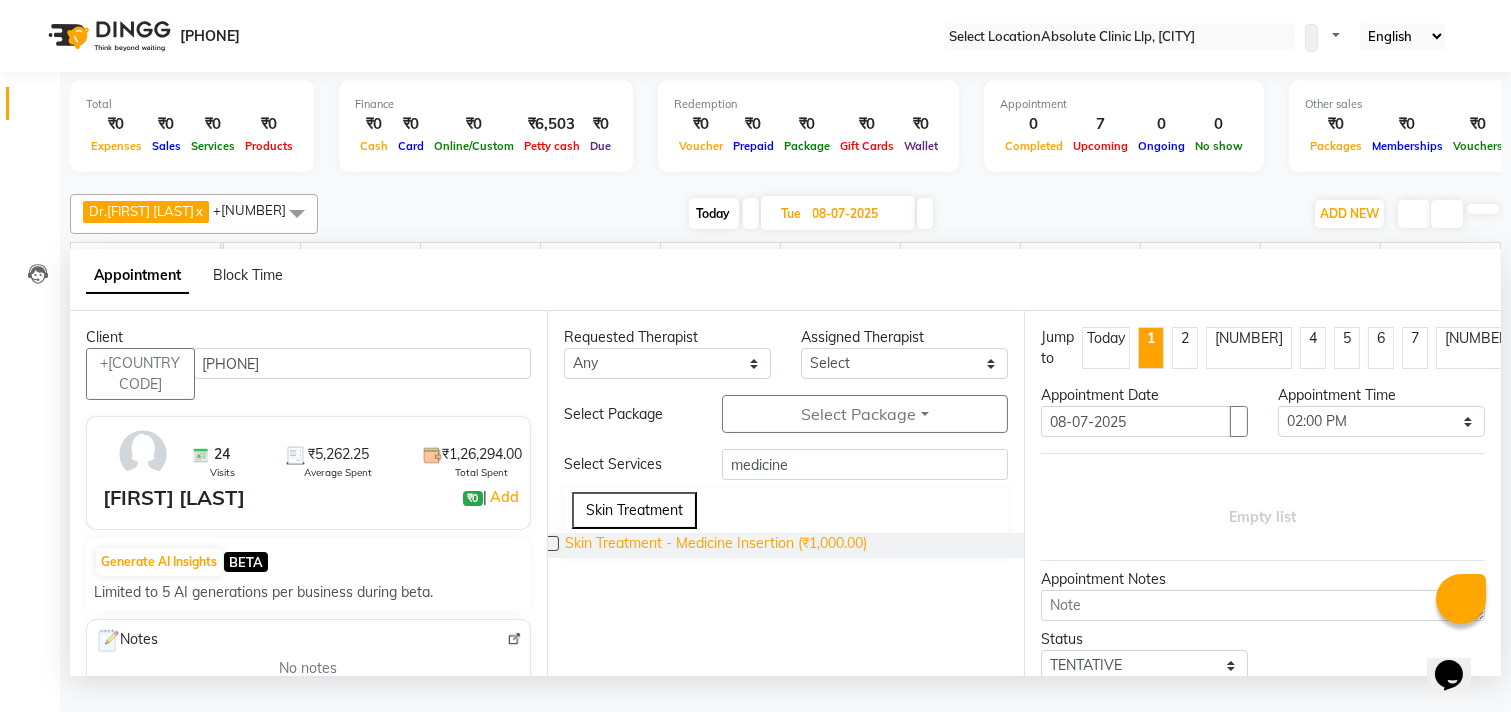 click on "Skin Treatment - Medicine Insertion (₹1,000.00)" at bounding box center [716, 545] 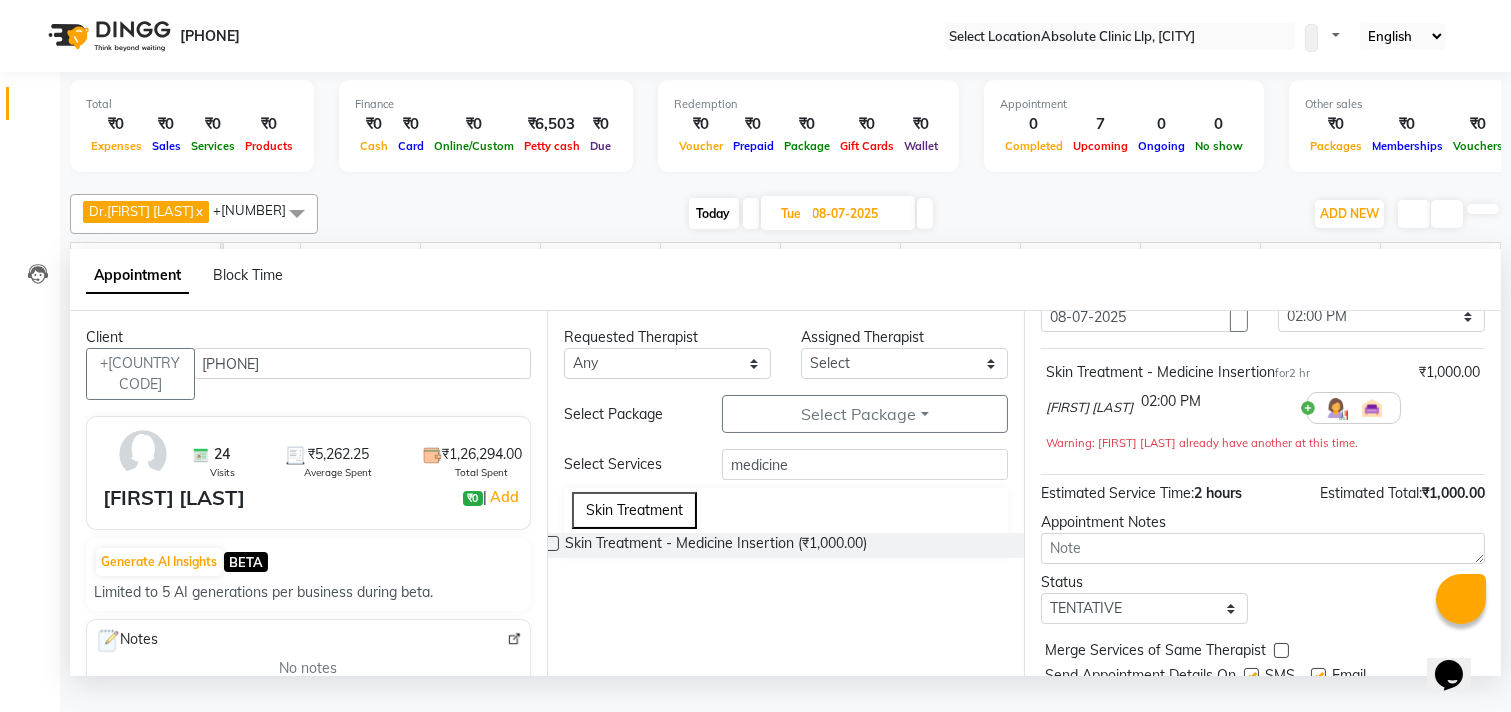 scroll, scrollTop: 182, scrollLeft: 0, axis: vertical 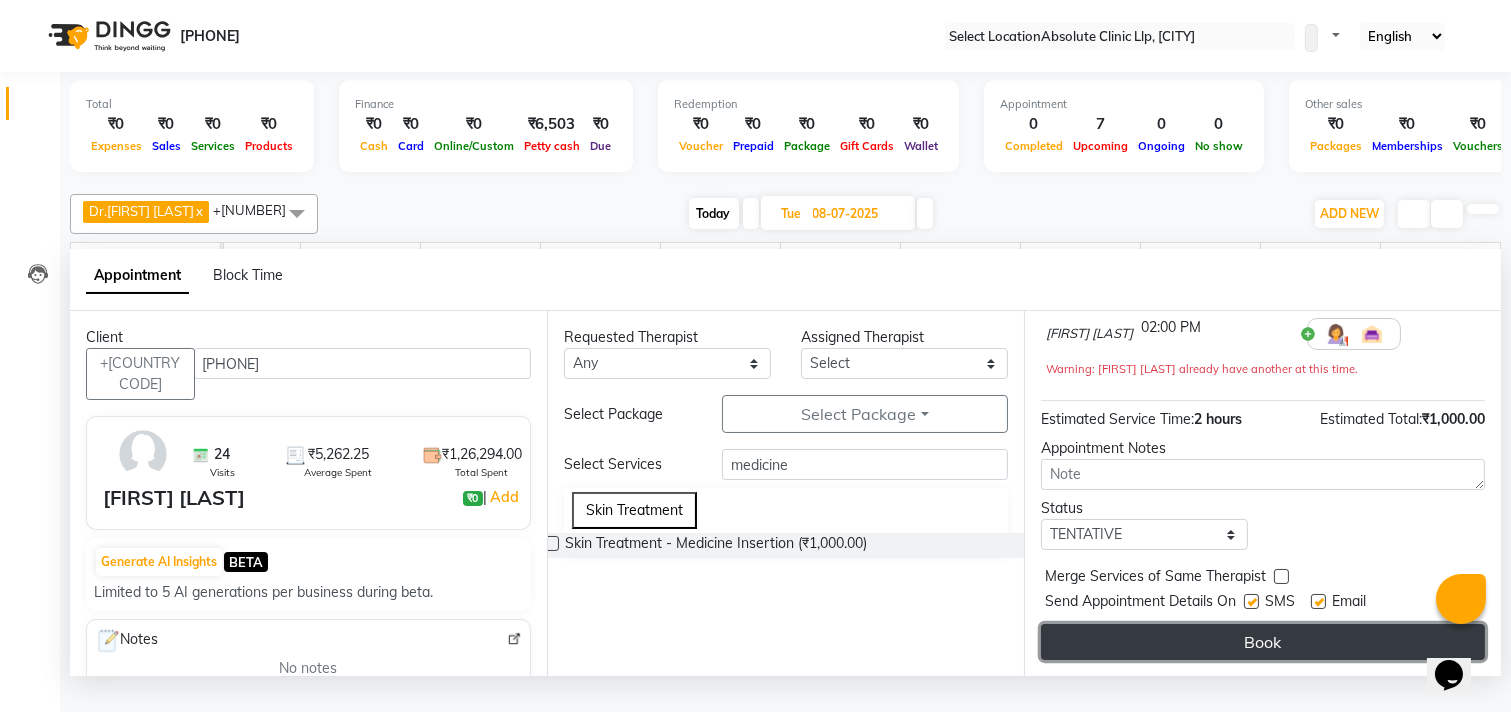 click on "Book" at bounding box center [1263, 642] 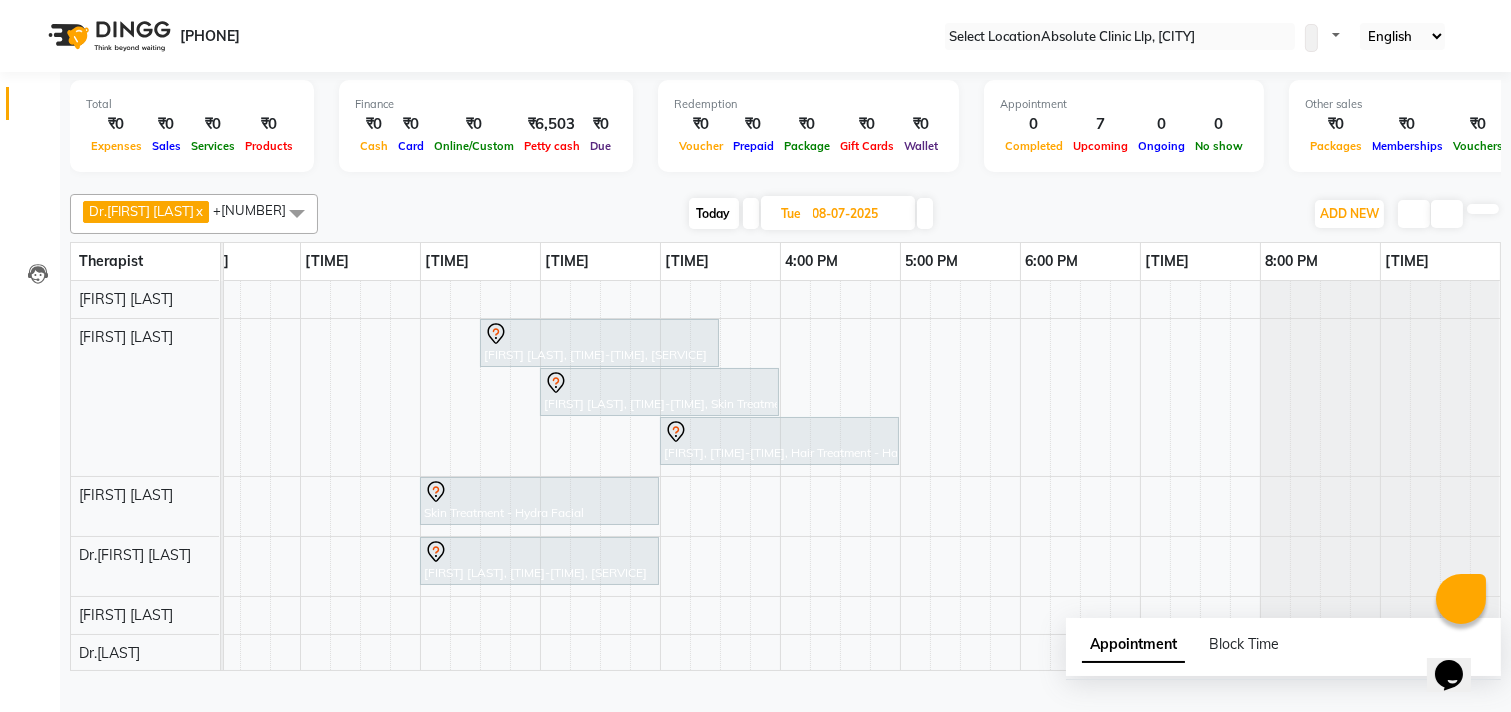 scroll, scrollTop: 0, scrollLeft: 368, axis: horizontal 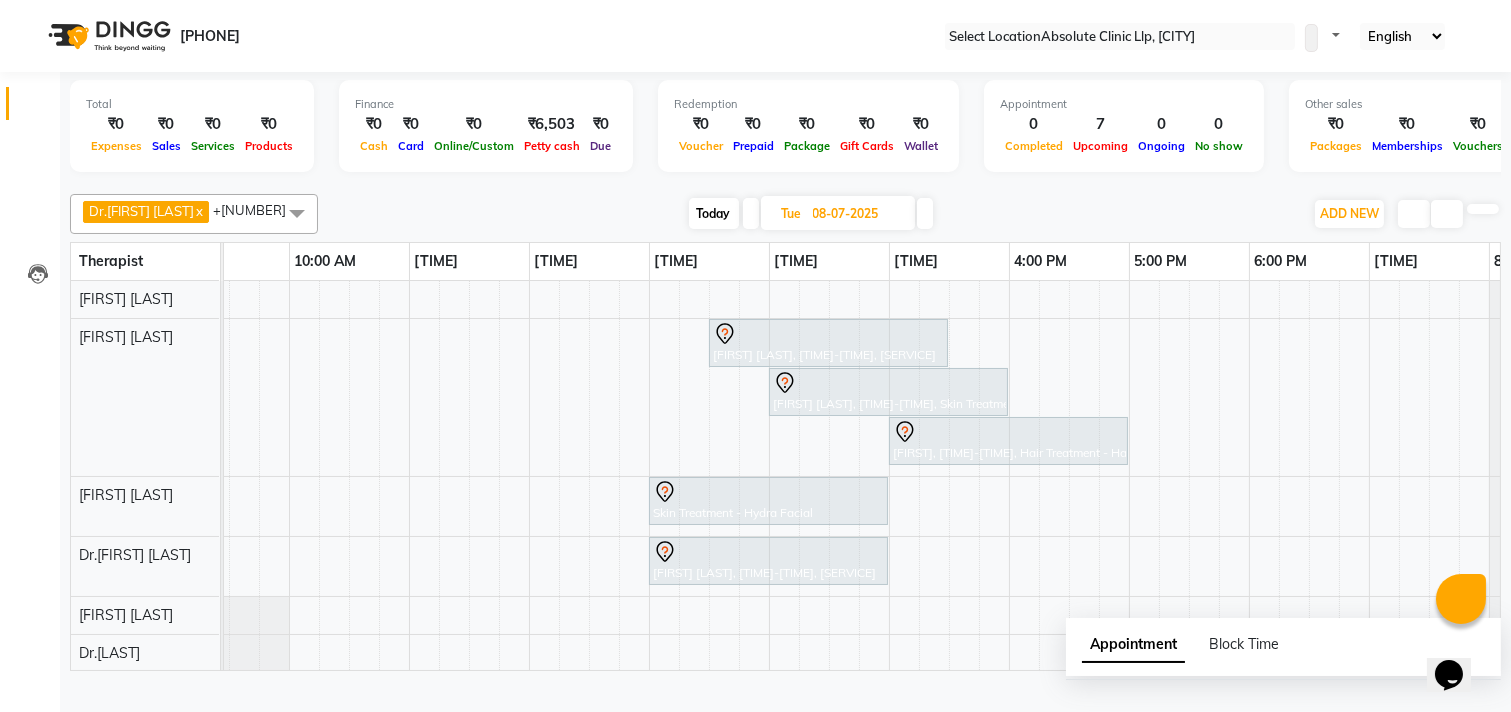 click on "[FIRST], [TIME]-[TIME], Skin Treatment - Medicine Insertion             [FIRST] [LAST], [TIME]-[TIME], Skin Treatment - Medicine Insertion             [FIRST] [LAST], [TIME]-[TIME], Hair Treatment - Hair Meso             [FIRST] [LAST], [TIME]-[TIME], Skin Treatment - Hydra Facial             [FIRST] [LAST], [TIME]-[TIME], IV DRIP             [FIRST] [LAST], [TIME]-[TIME], Hair Treatment - Hair Matrix" at bounding box center (829, 544) 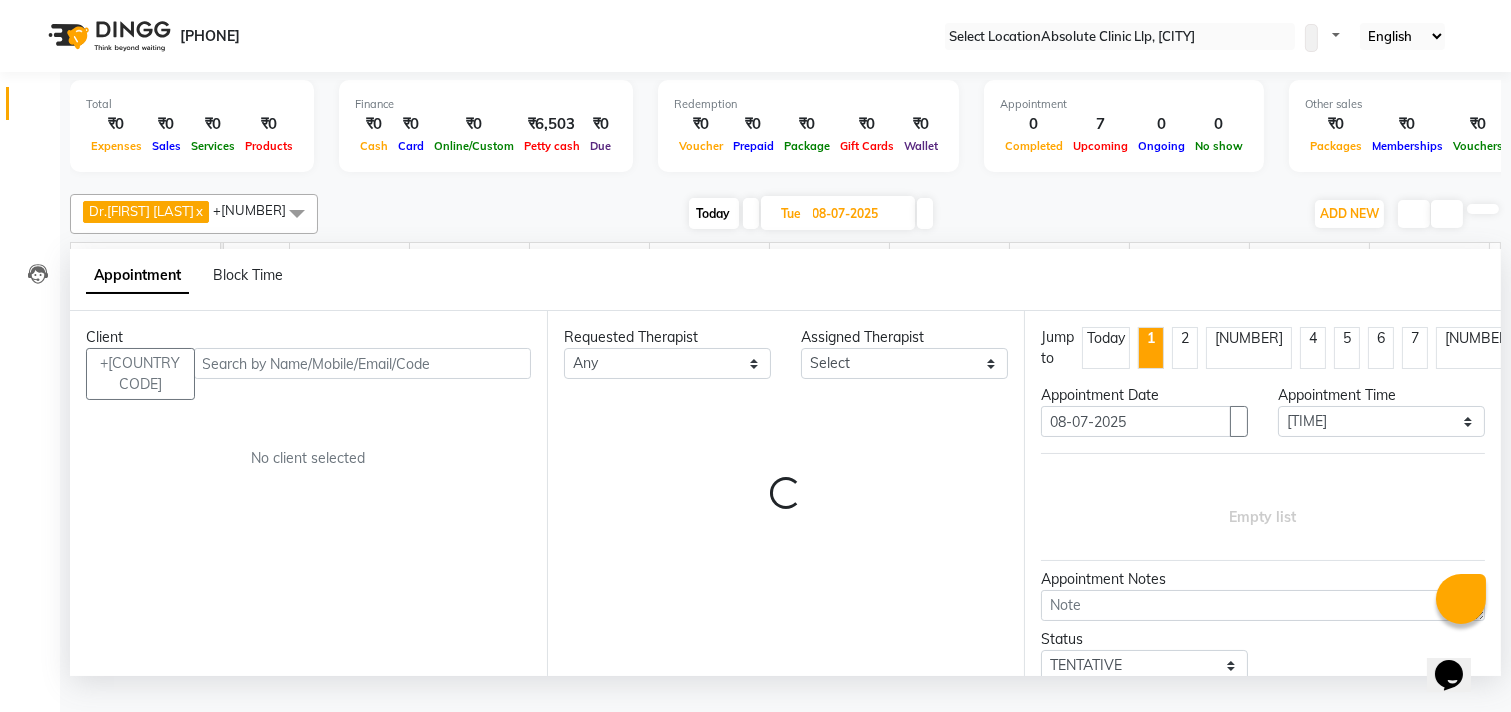 click at bounding box center [363, 363] 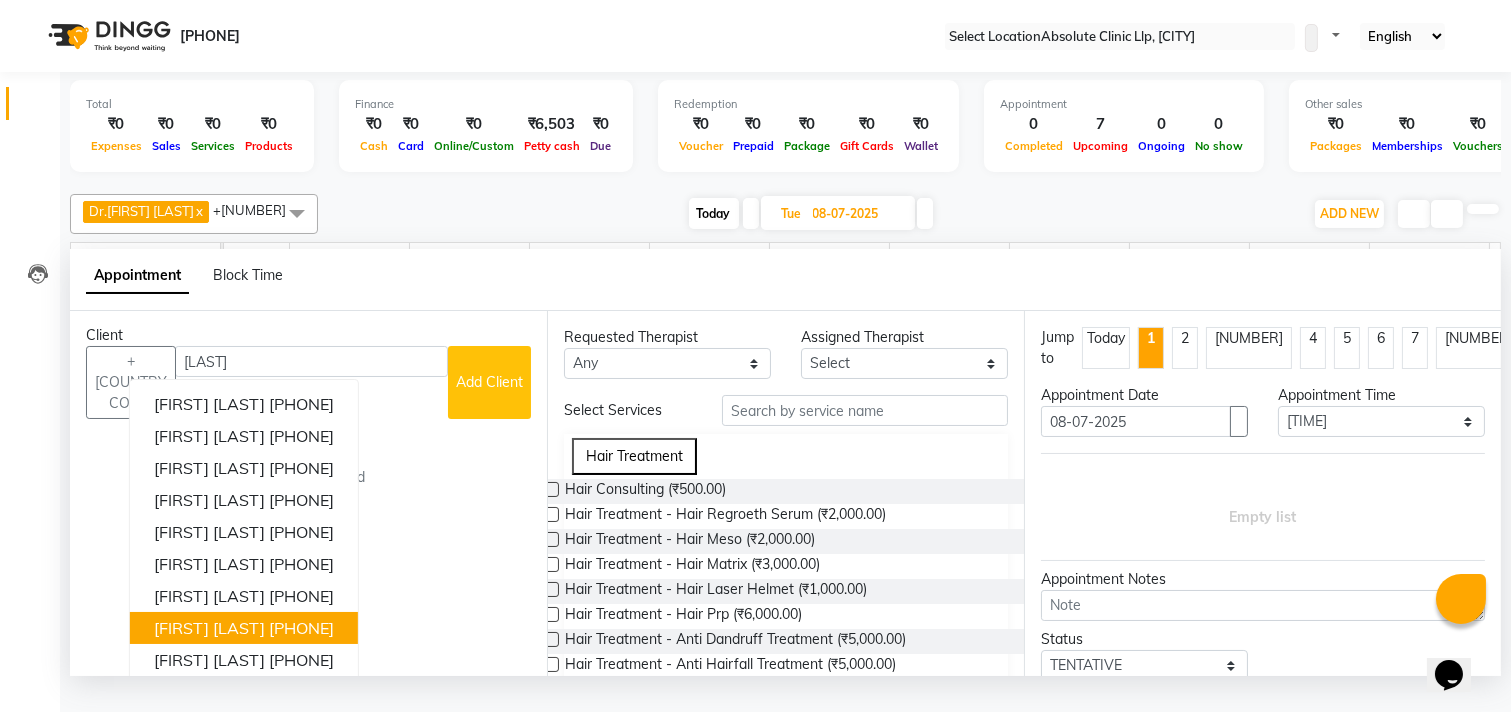 scroll, scrollTop: 0, scrollLeft: 0, axis: both 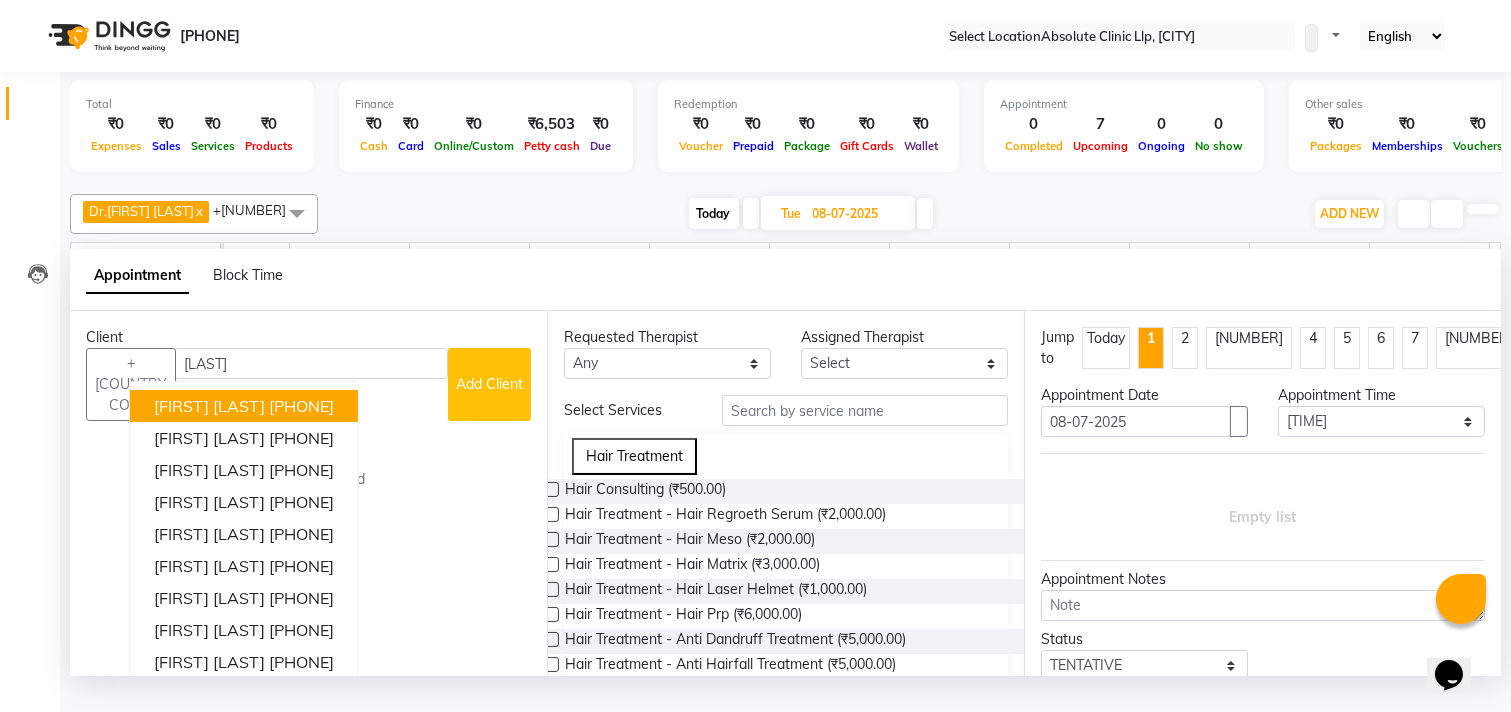 click on "[LAST]" at bounding box center [311, 363] 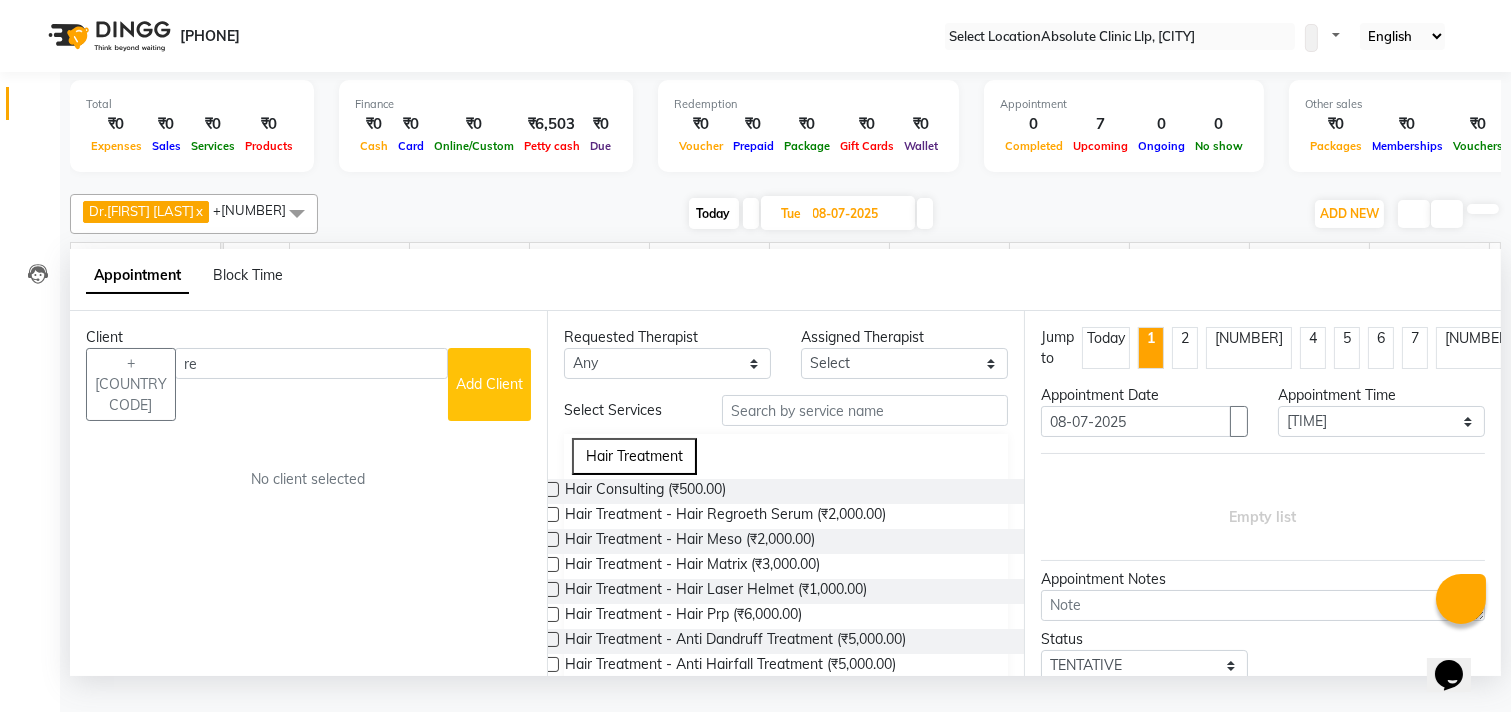 type on "r" 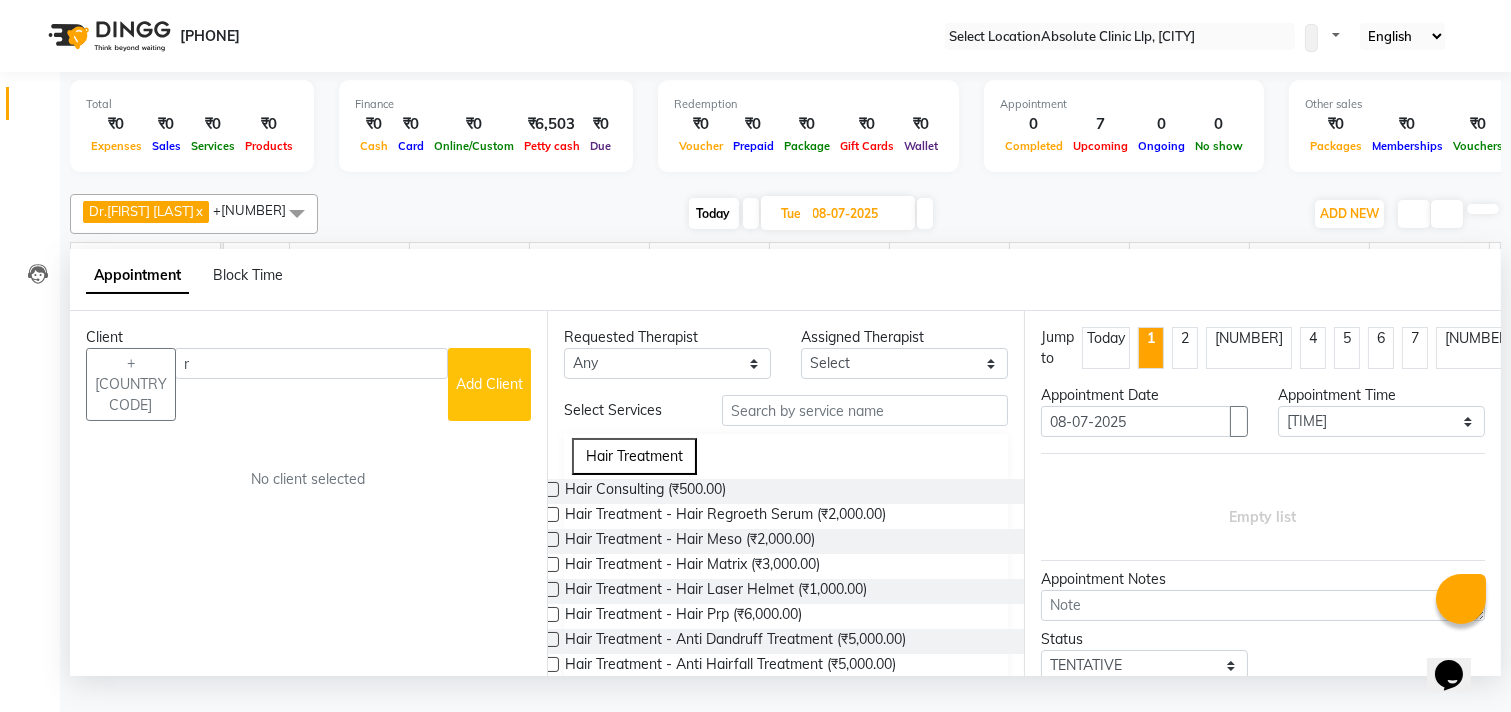 type 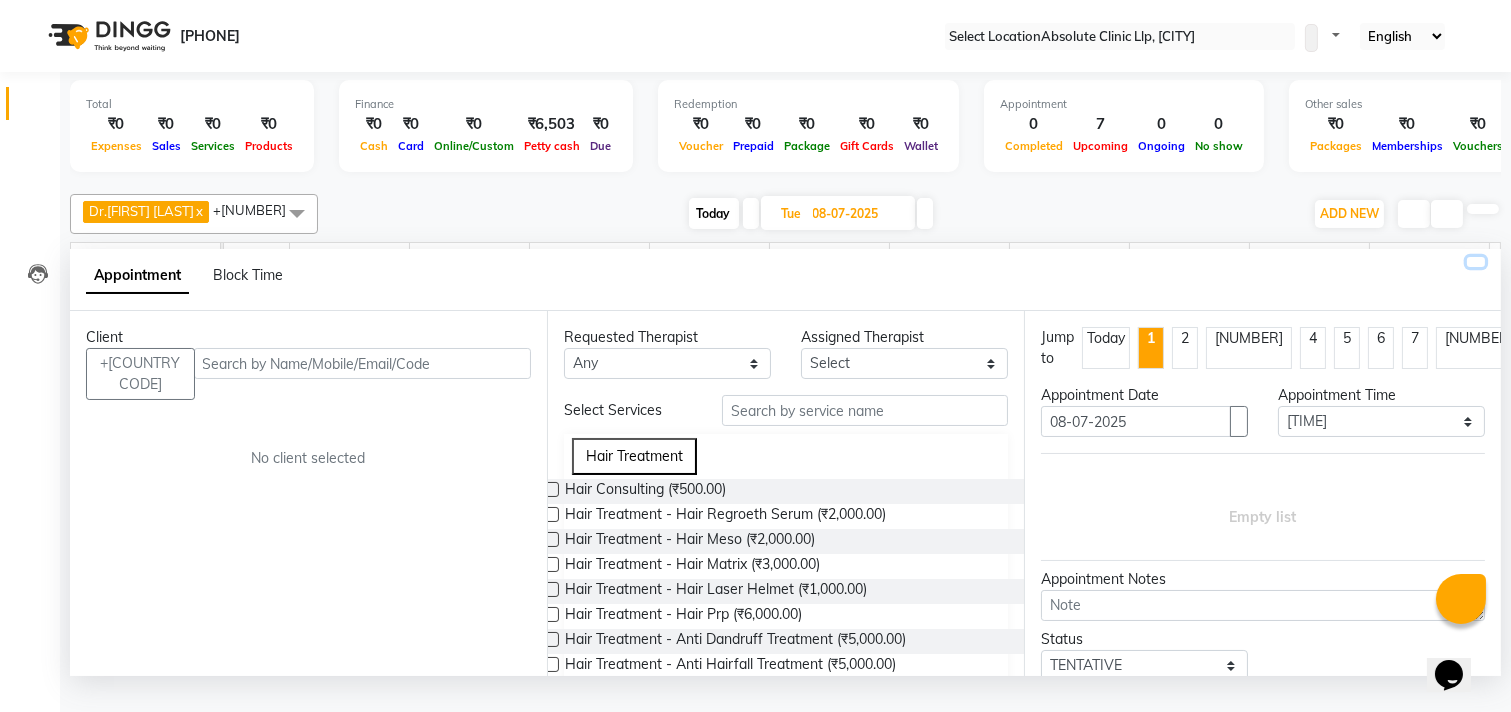 click at bounding box center (1476, 262) 